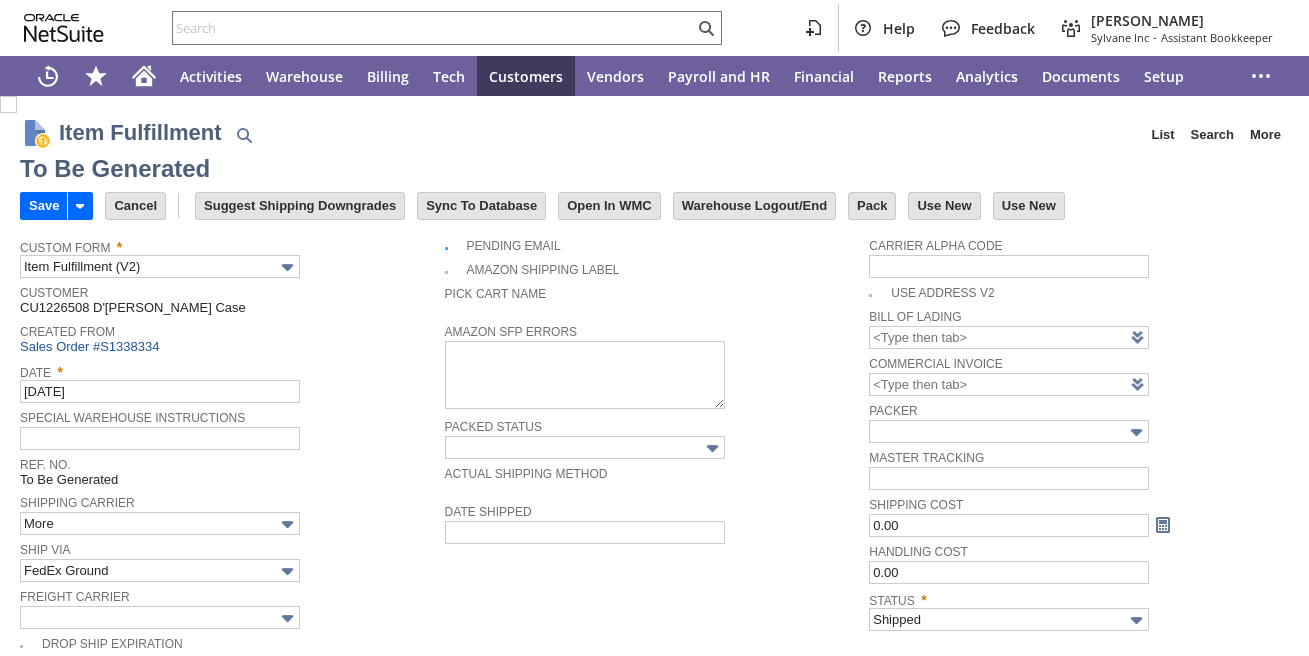 scroll, scrollTop: 0, scrollLeft: 0, axis: both 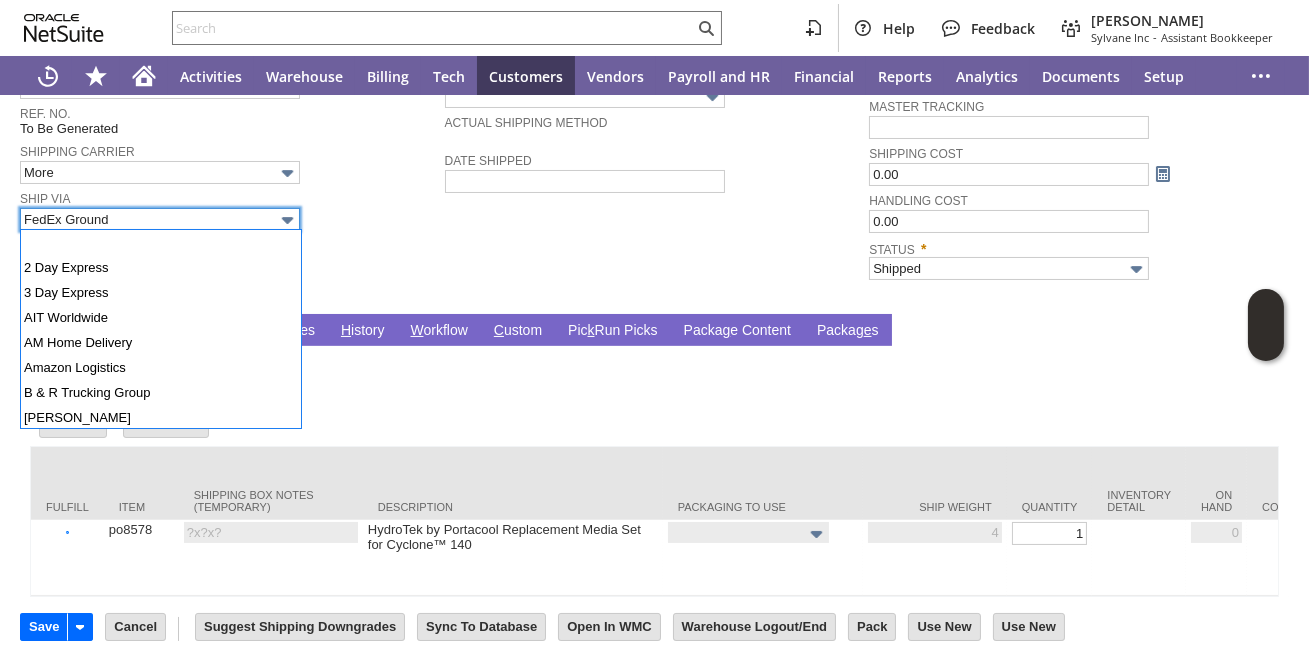 click on "FedEx Ground" at bounding box center [160, 219] 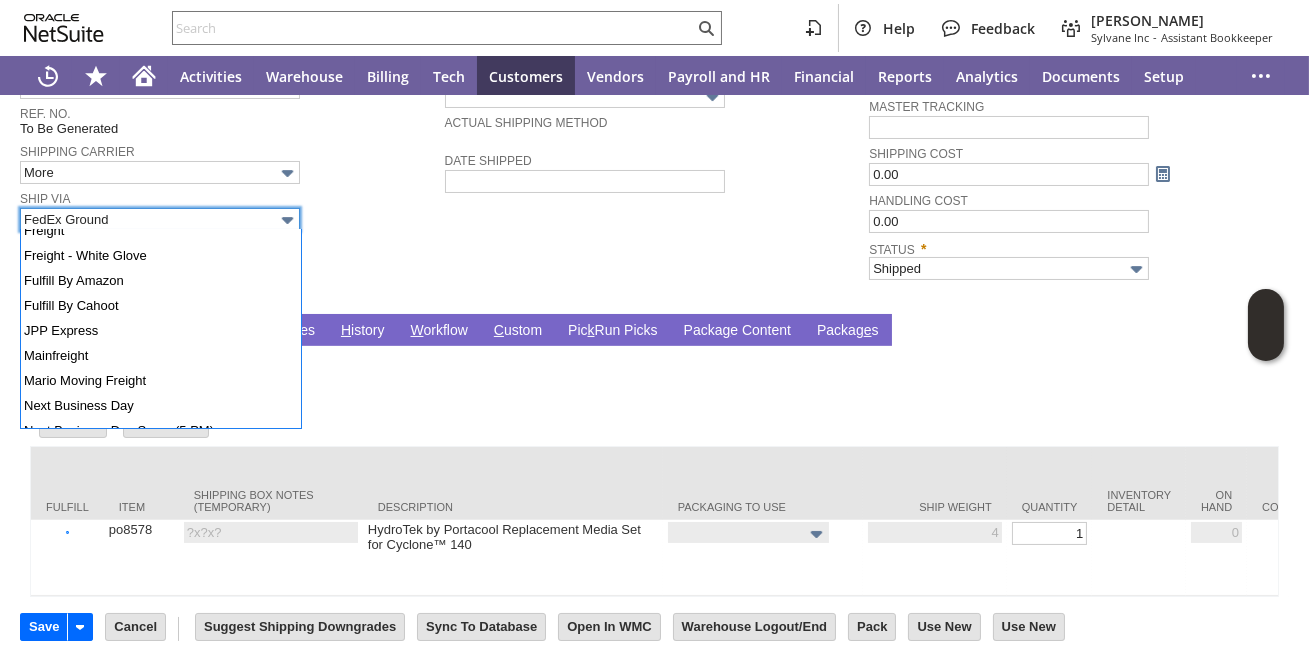 scroll, scrollTop: 838, scrollLeft: 0, axis: vertical 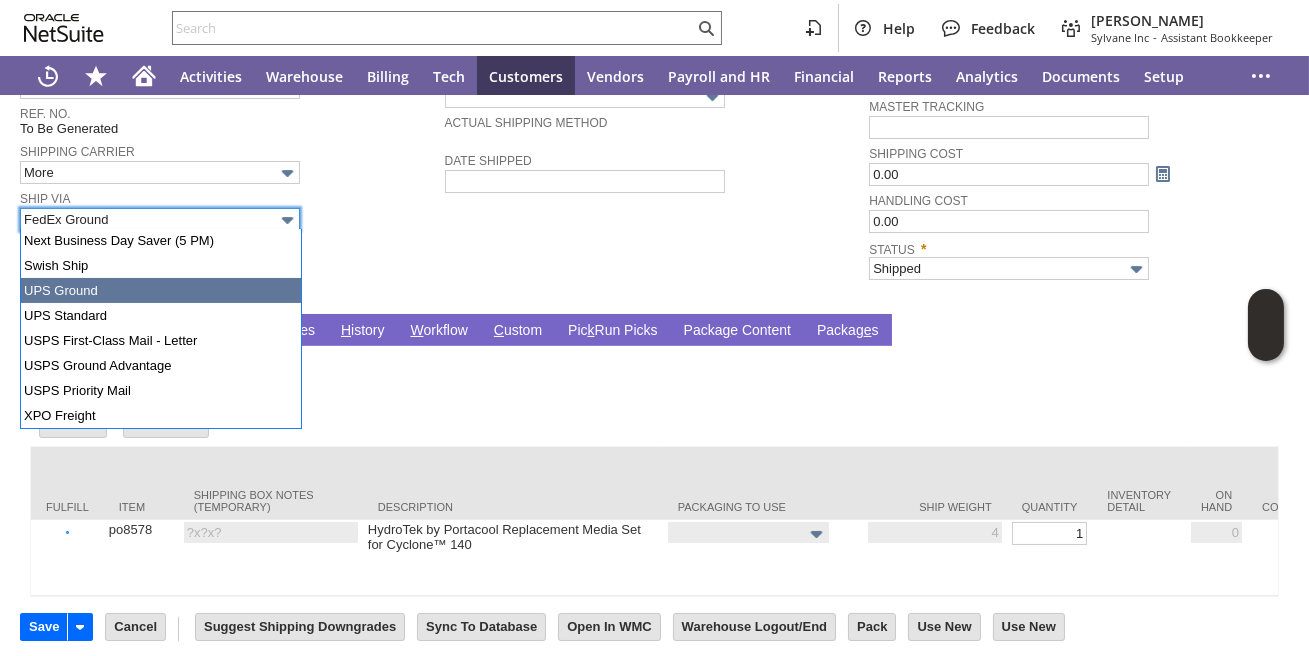 type on "UPS Ground" 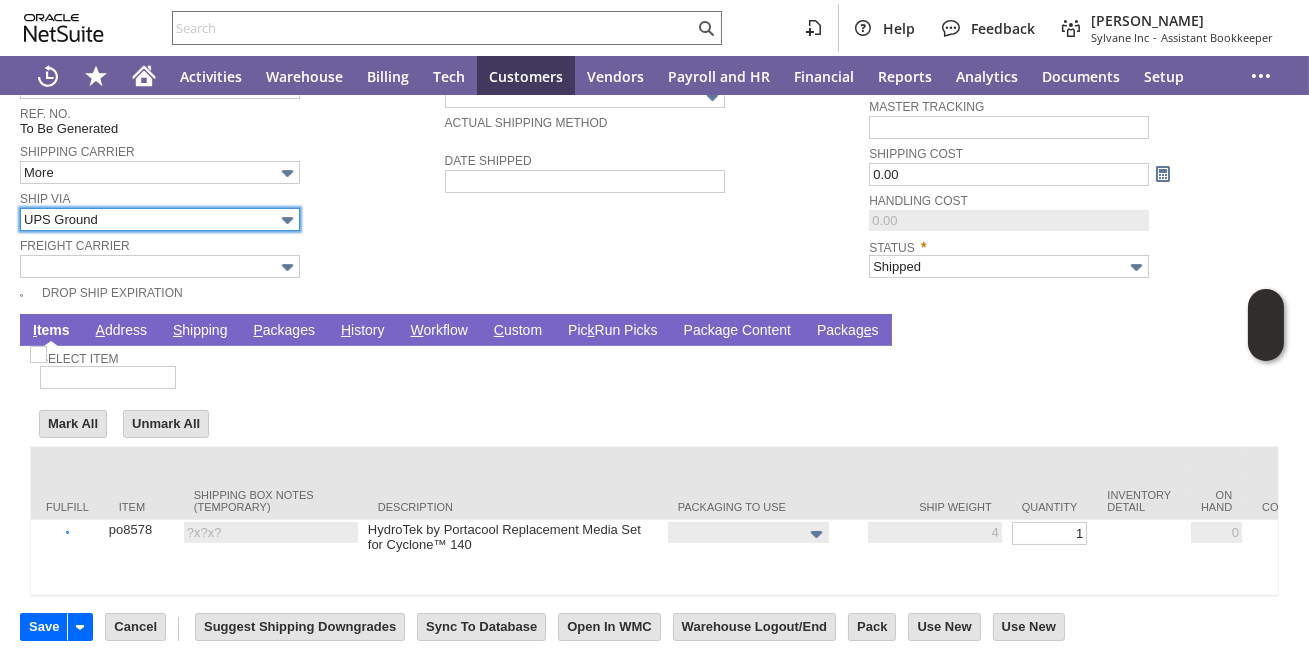 type on "4" 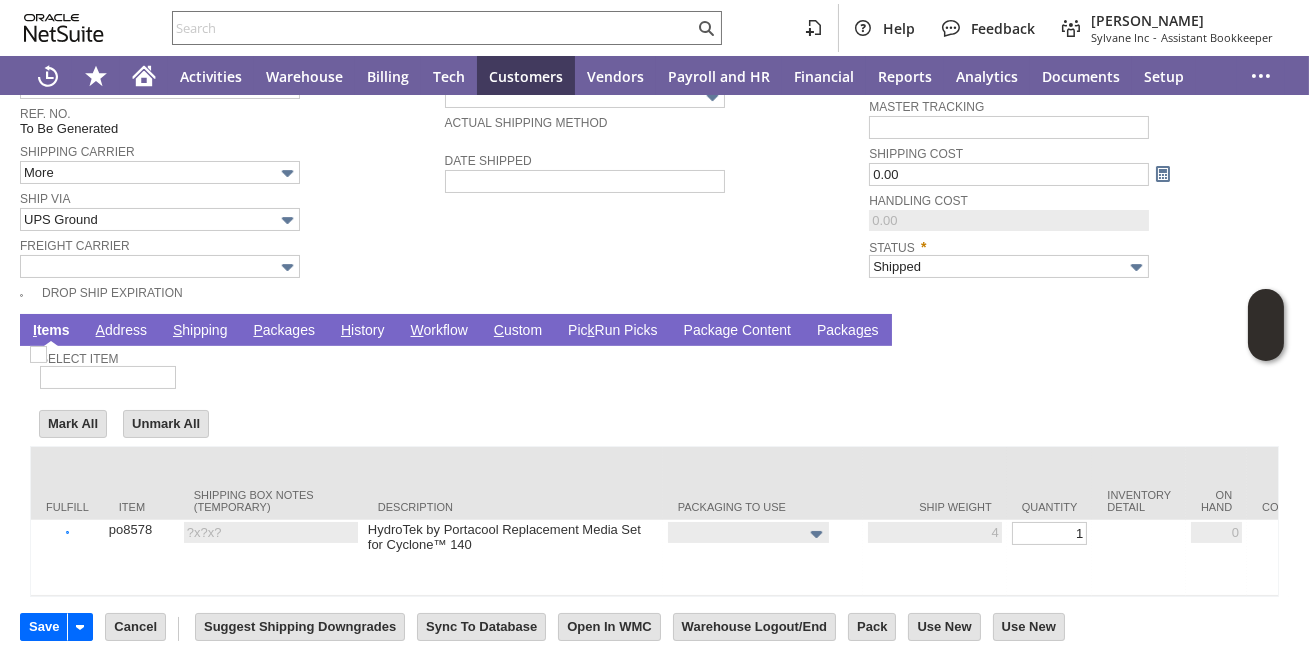 click on "P ackages" at bounding box center (284, 331) 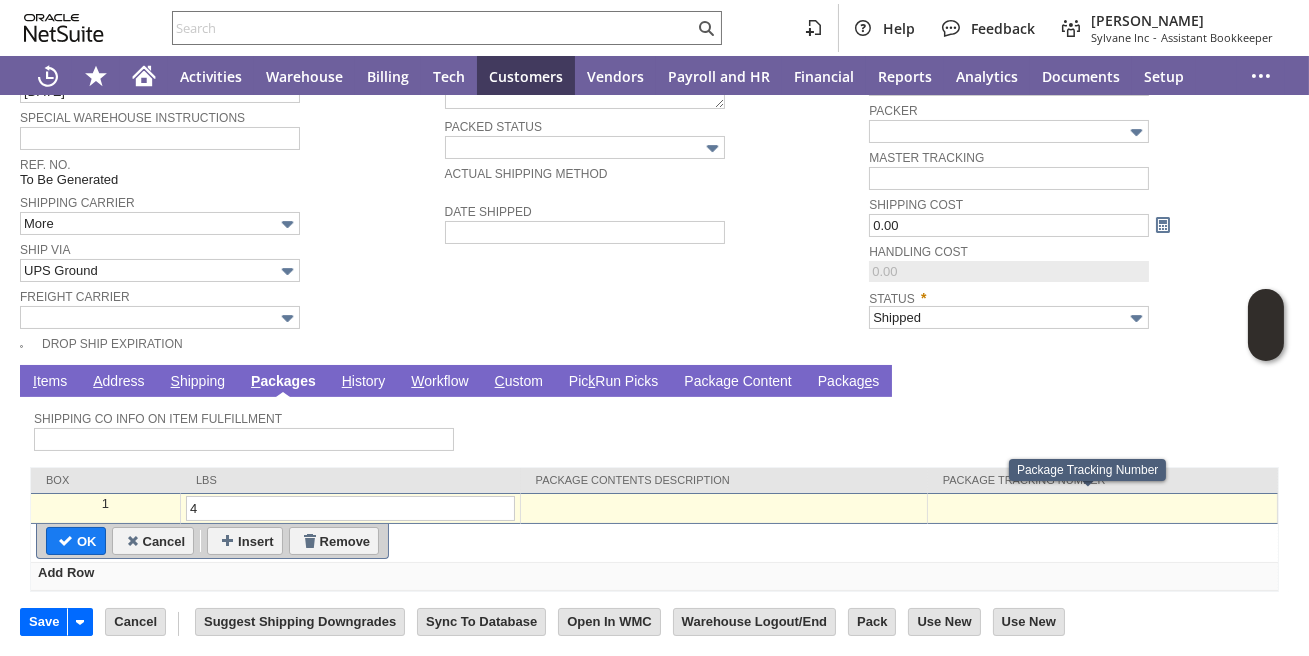 click at bounding box center (1102, 504) 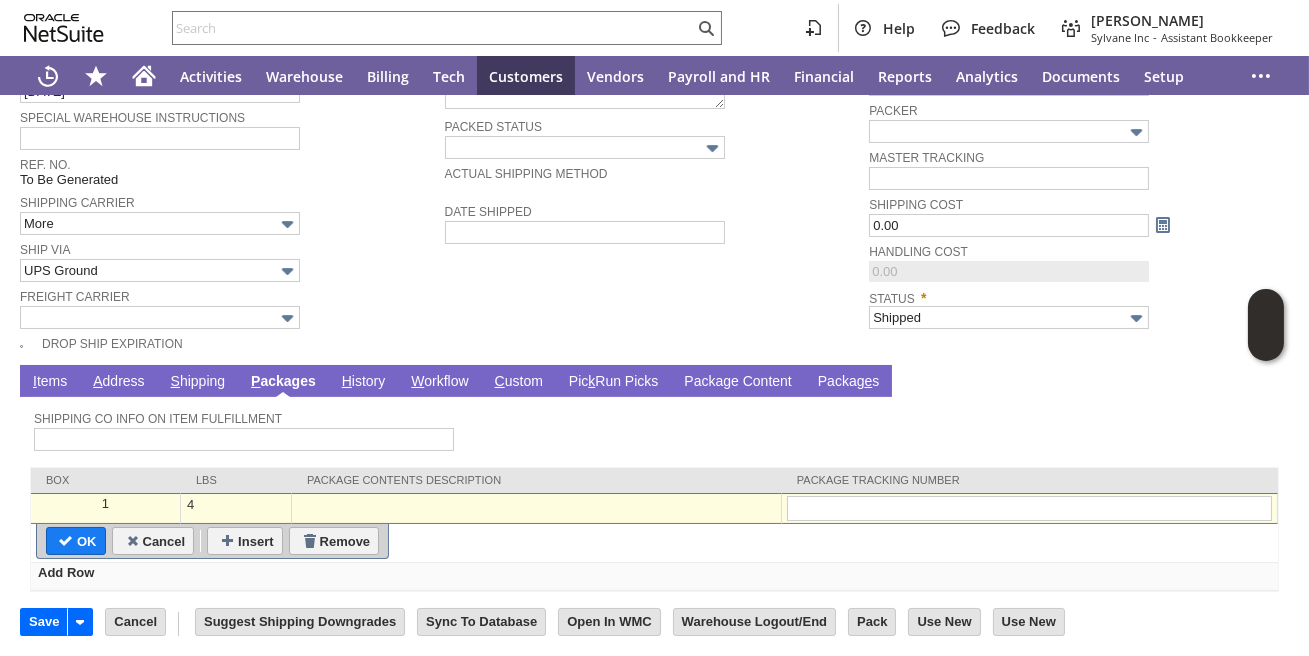 type on "1Z07925A0399890603" 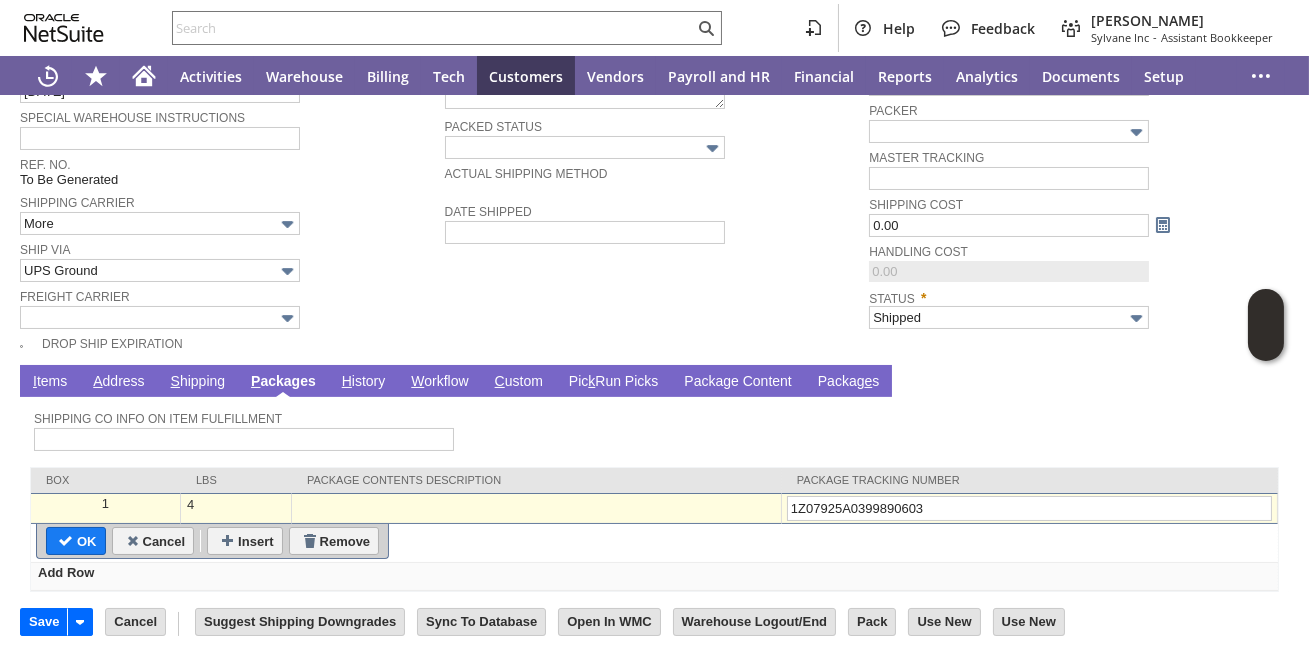 type on "Add" 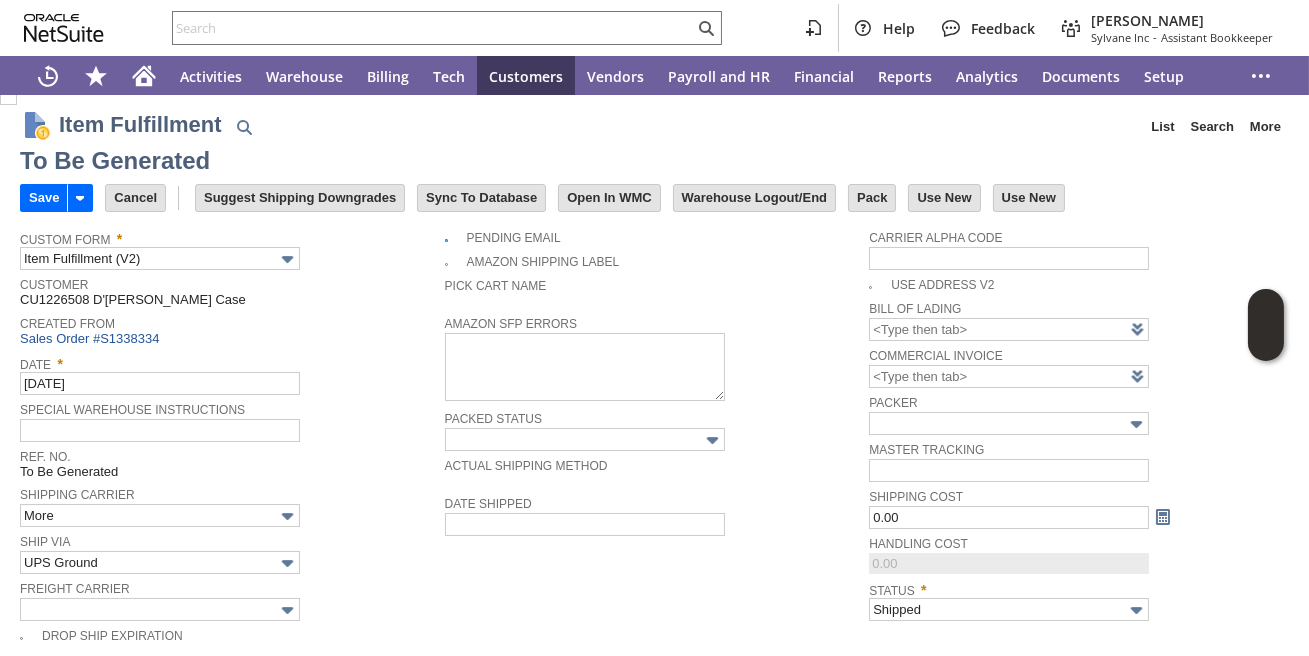 scroll, scrollTop: 0, scrollLeft: 0, axis: both 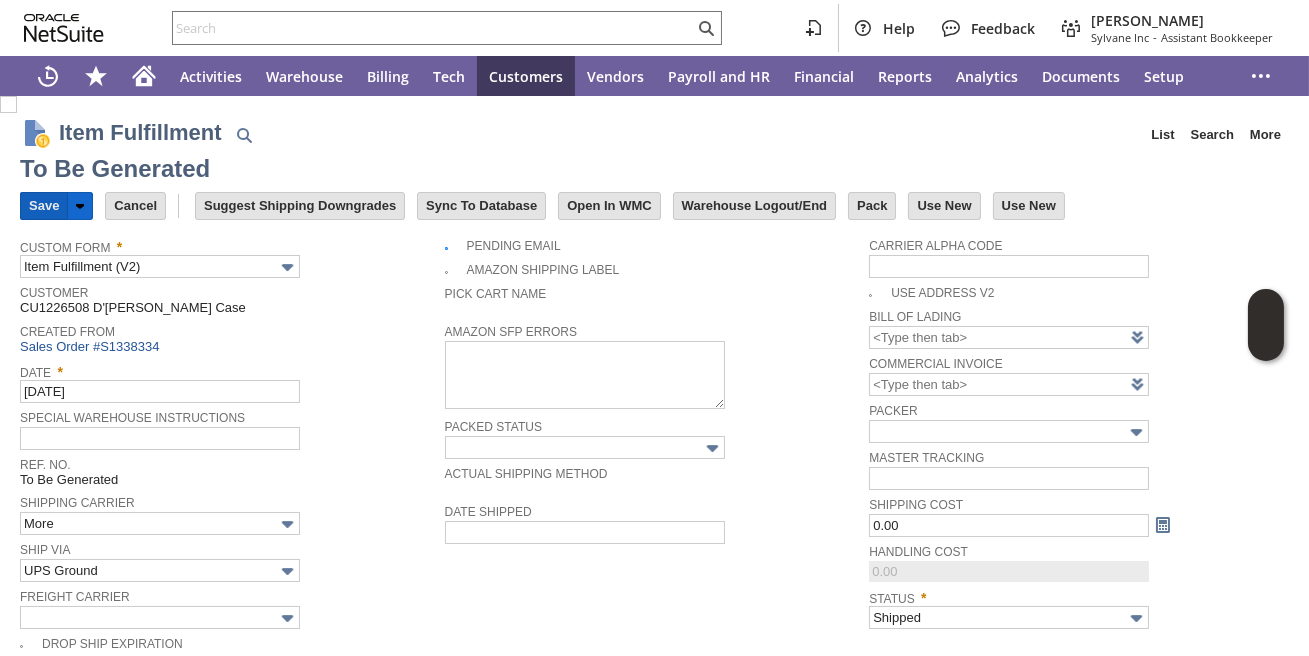 click on "Save" at bounding box center [44, 206] 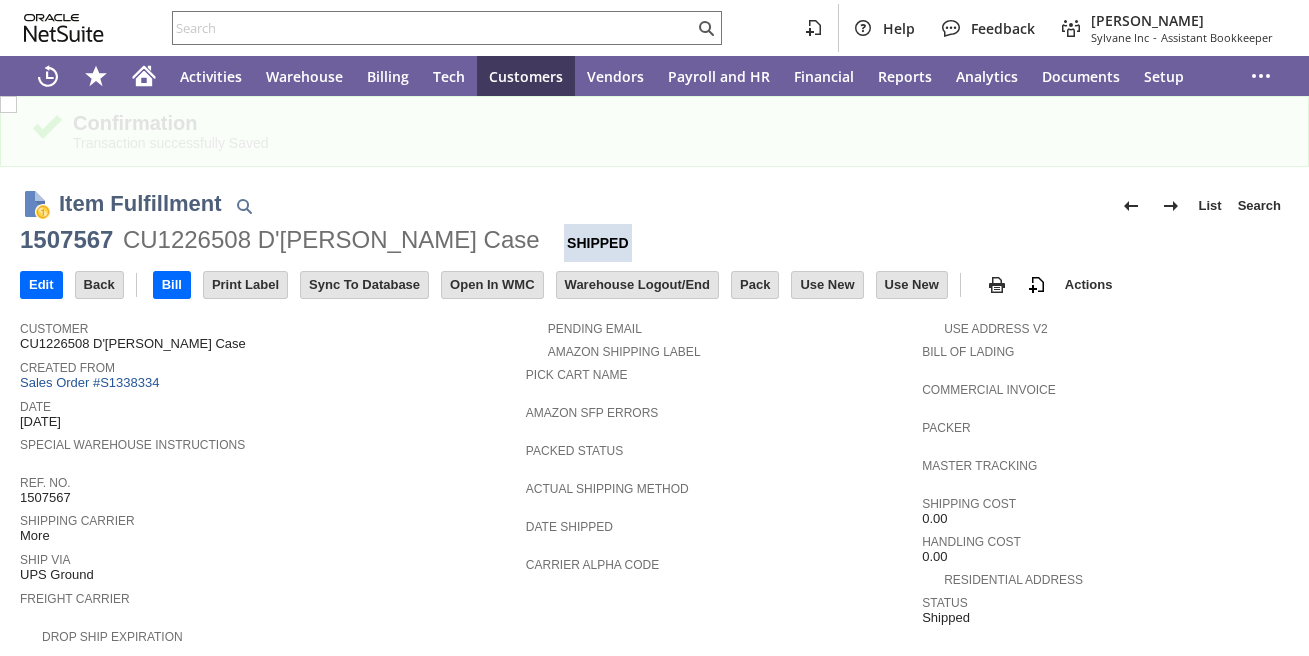 scroll, scrollTop: 0, scrollLeft: 0, axis: both 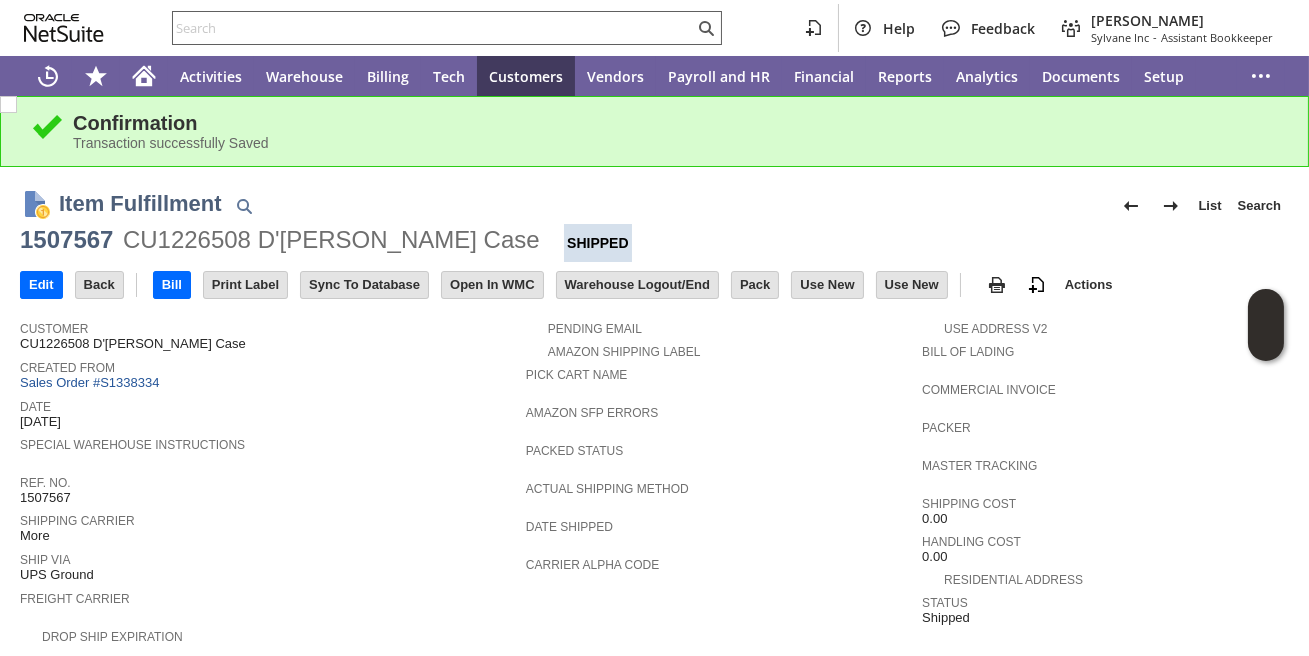 click at bounding box center (433, 28) 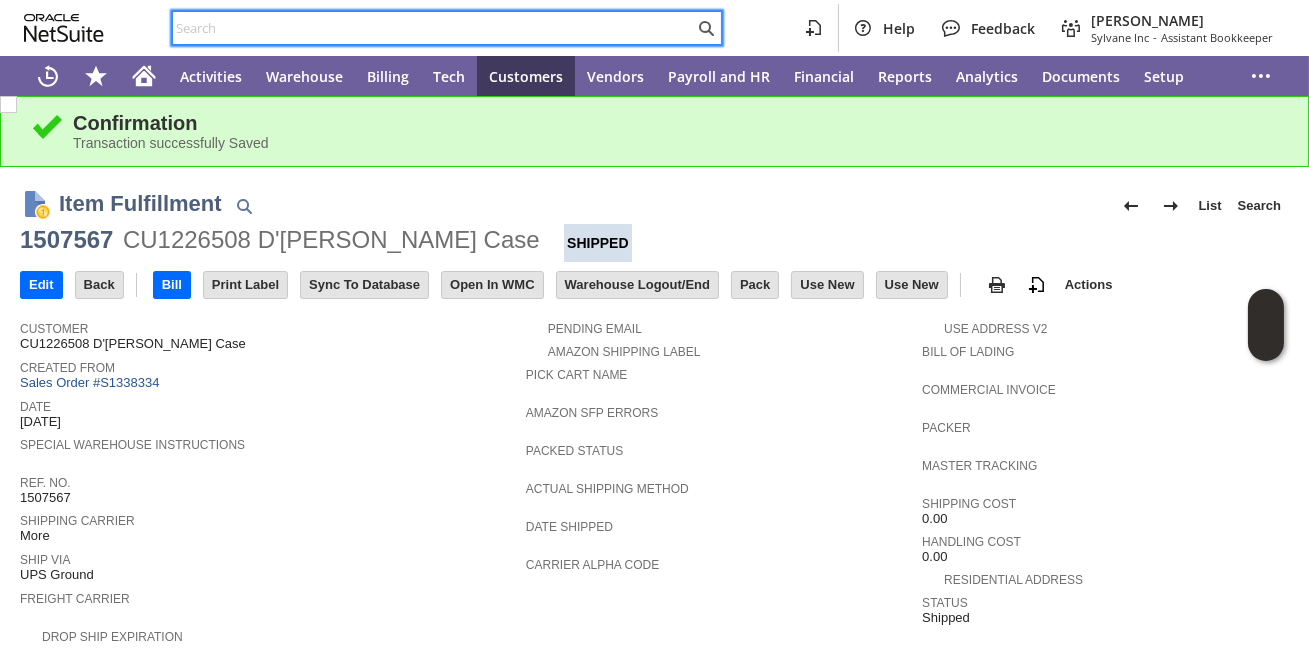 paste on "P217864" 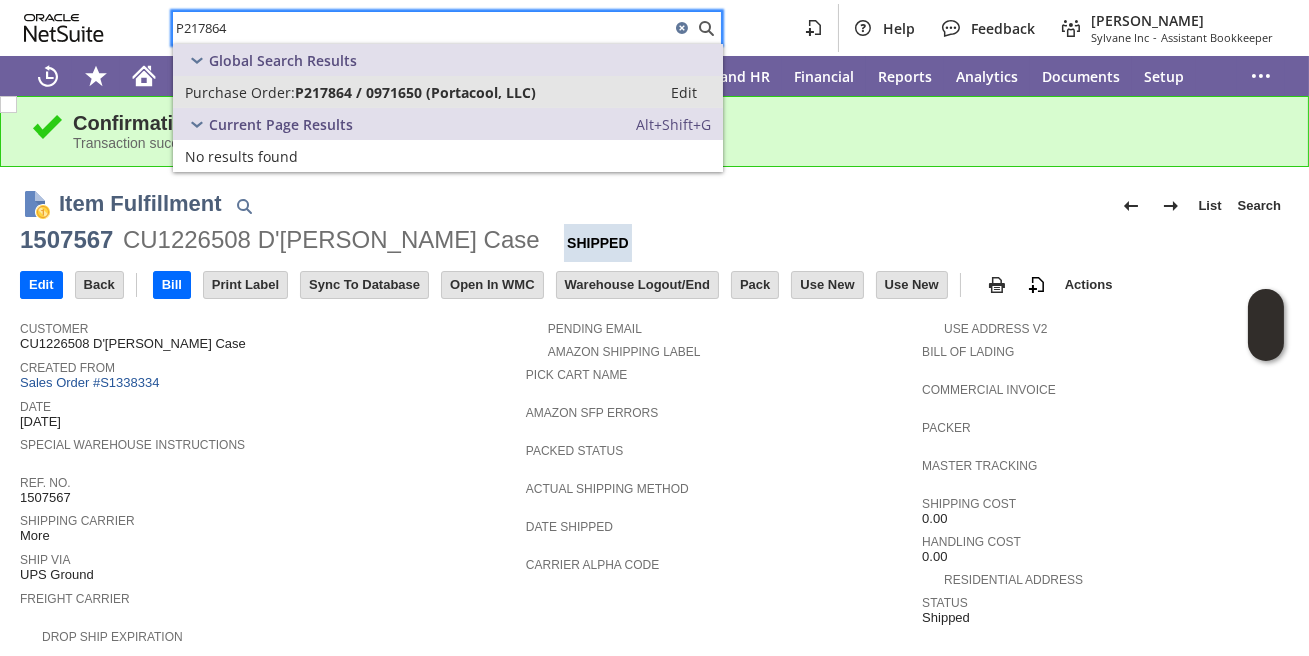 type on "P217864" 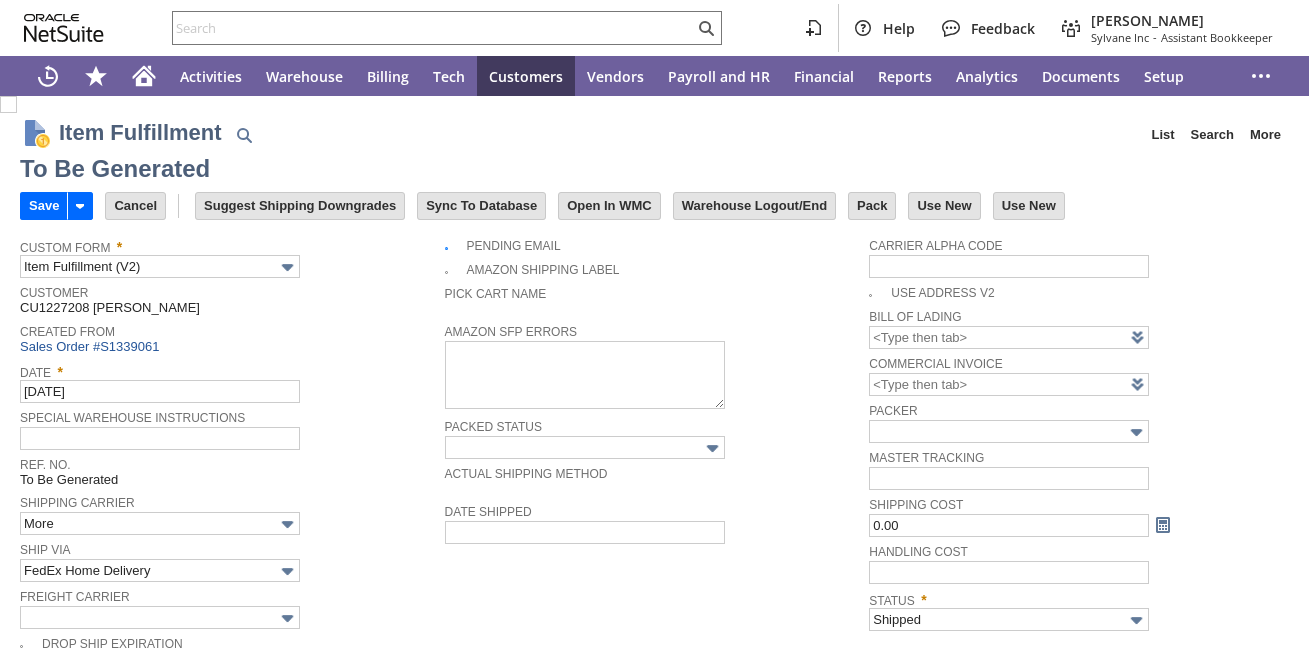 scroll, scrollTop: 0, scrollLeft: 0, axis: both 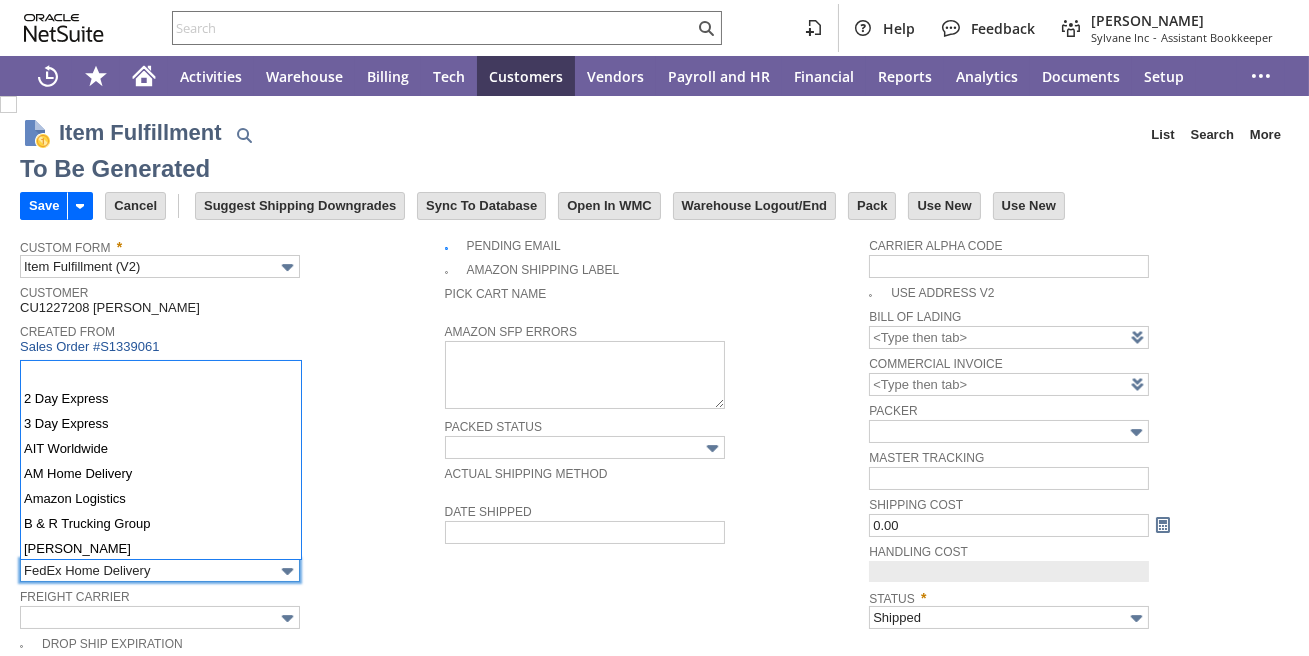 type on "0.00" 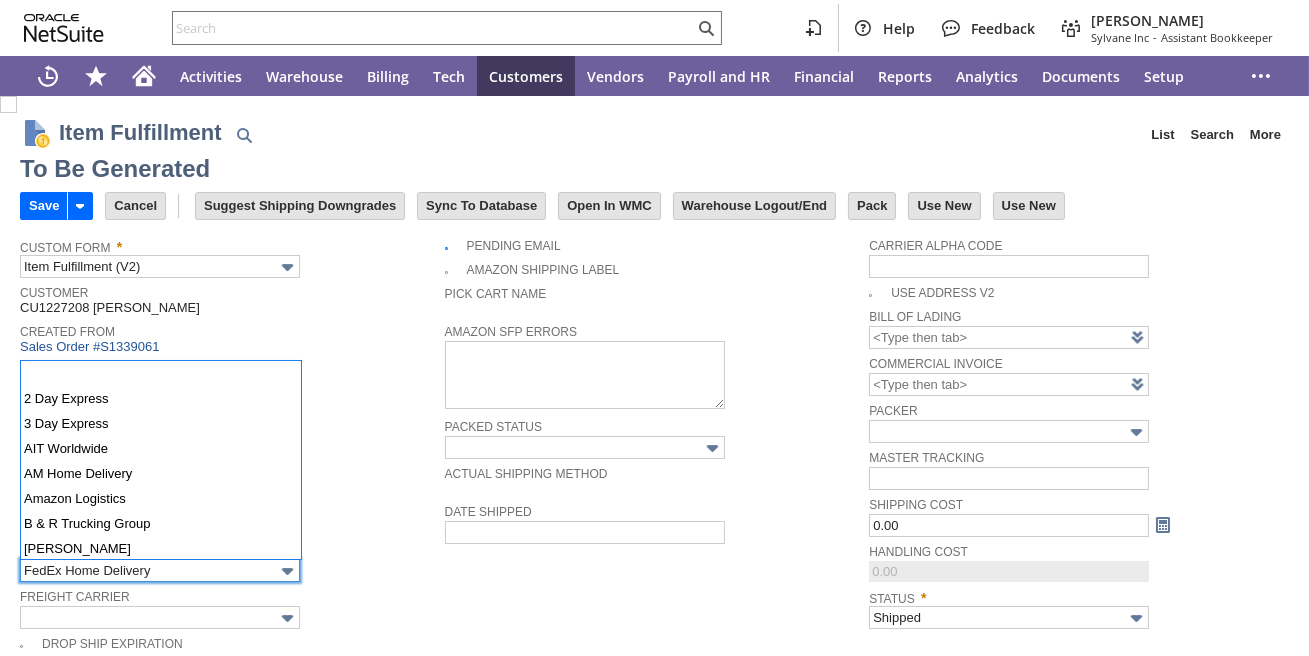 click on "FedEx Home Delivery" at bounding box center (160, 570) 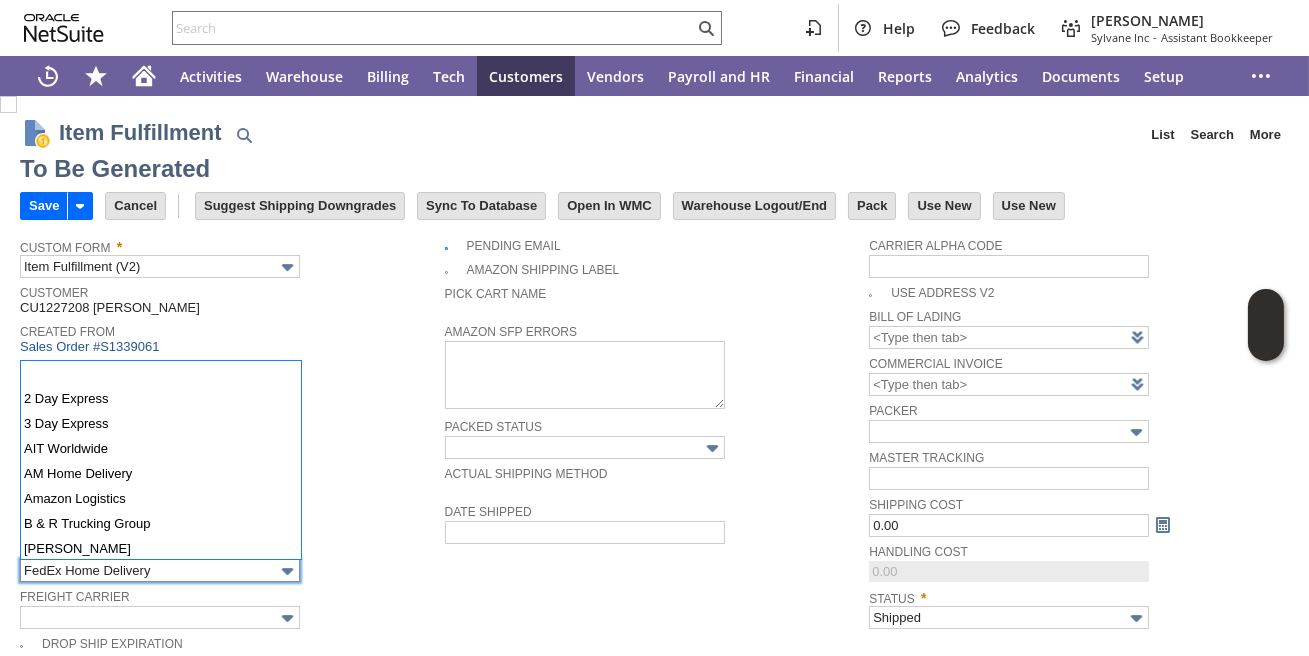 scroll, scrollTop: 351, scrollLeft: 0, axis: vertical 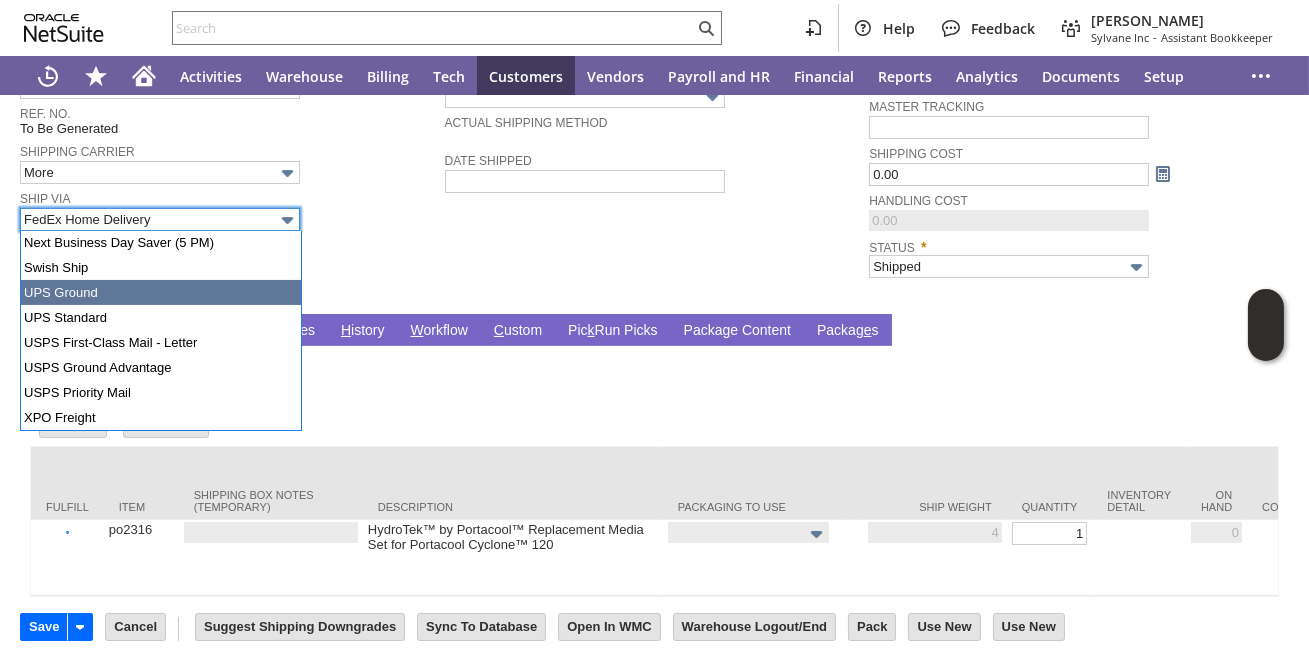 type on "UPS Ground" 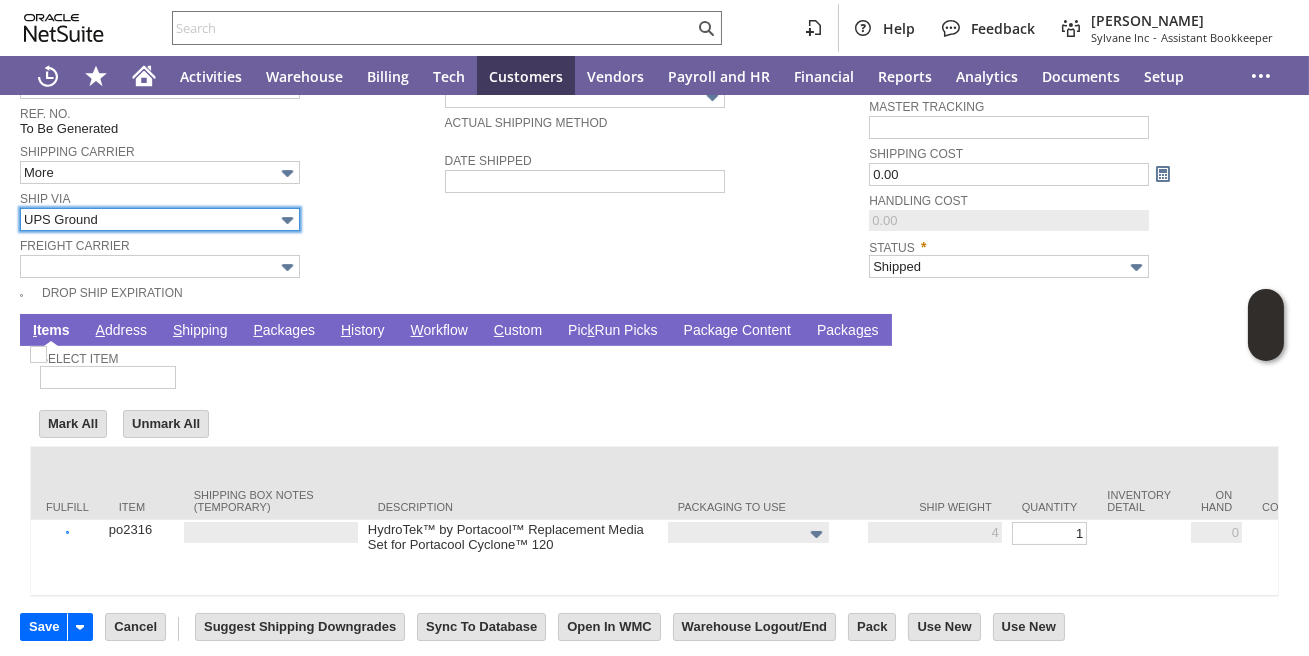 type on "4" 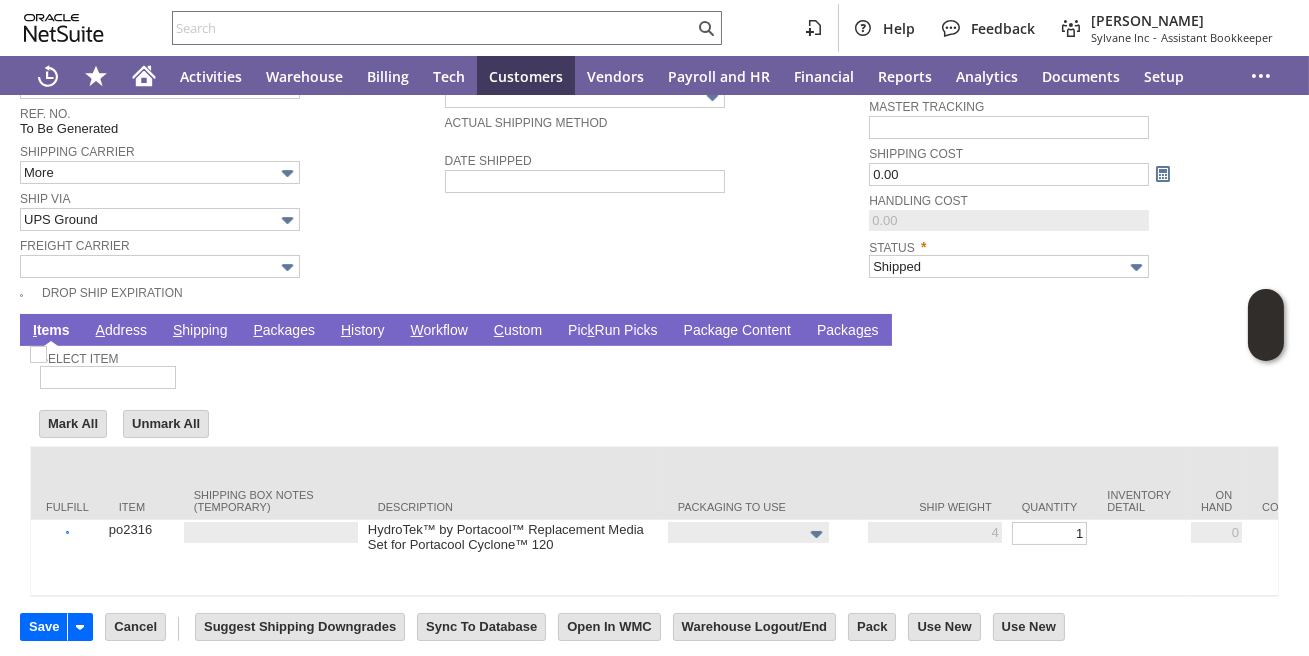 click on "P ackages" at bounding box center (284, 331) 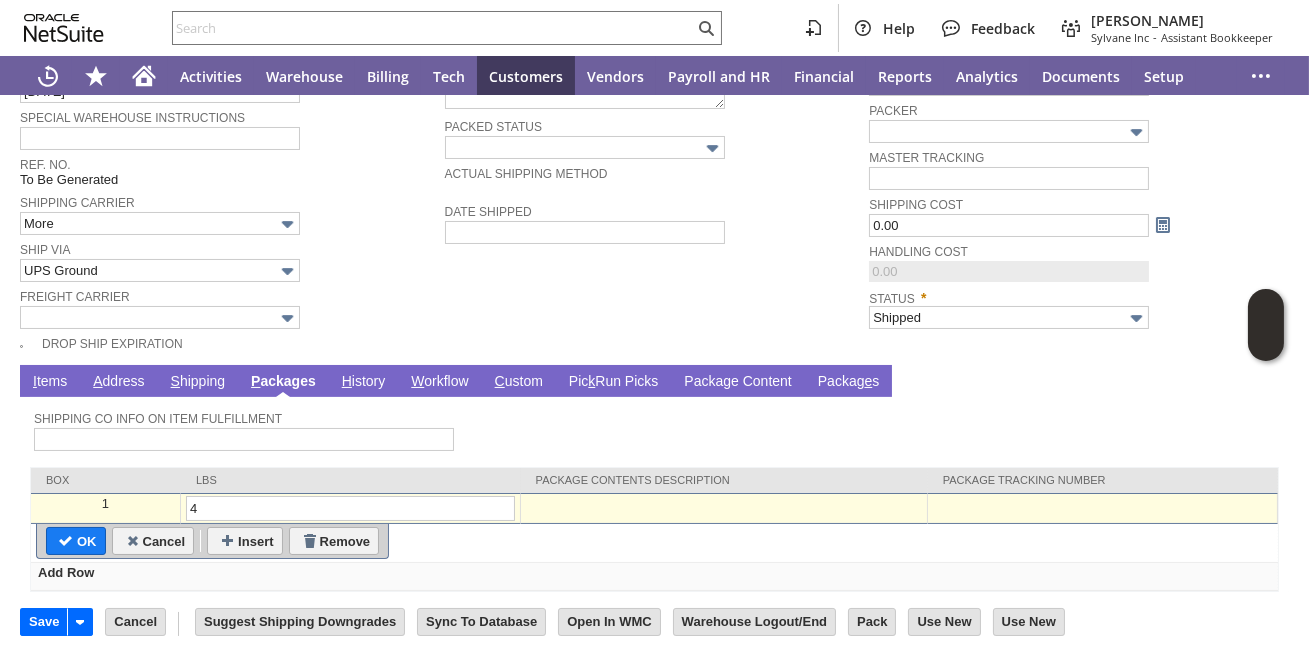 click at bounding box center (1102, 504) 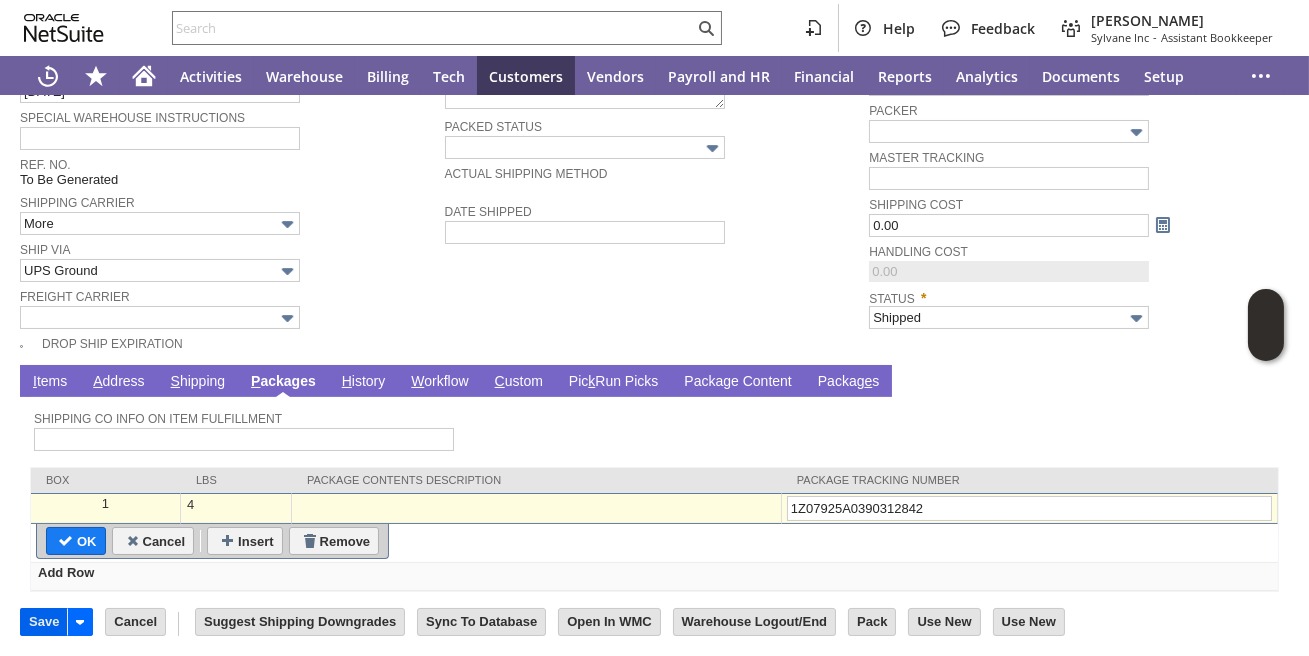 type on "1Z07925A0390312842" 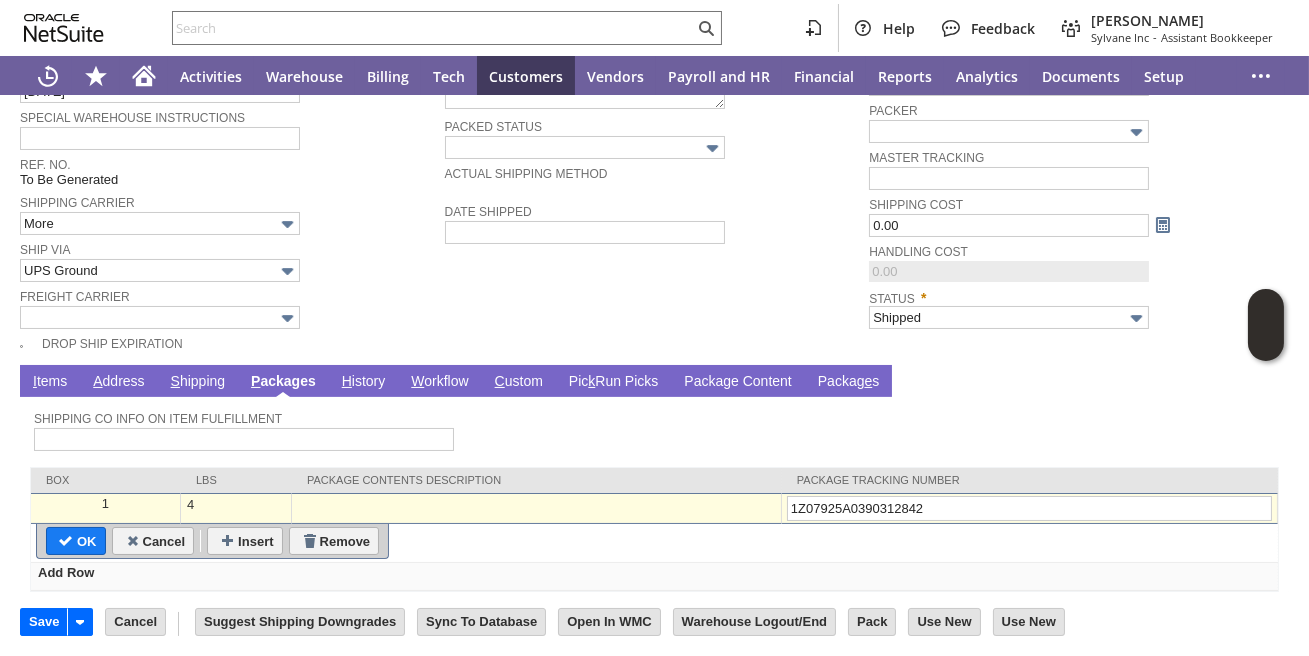 type on "Add" 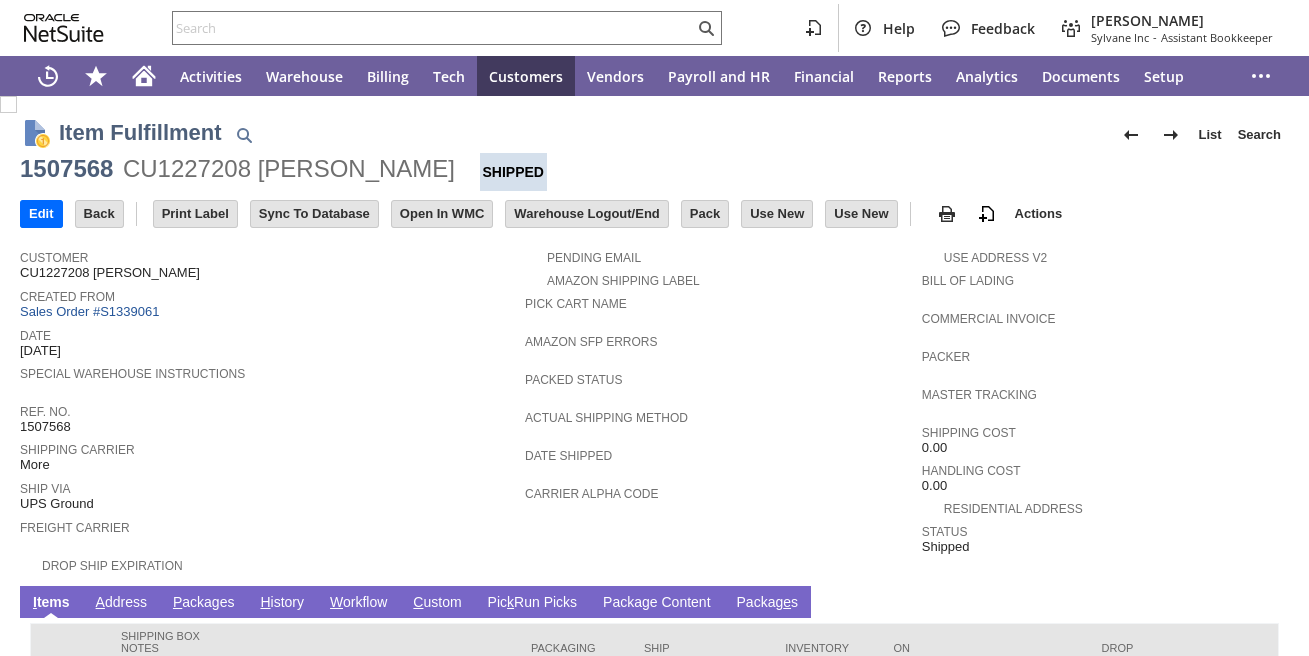 scroll, scrollTop: 0, scrollLeft: 0, axis: both 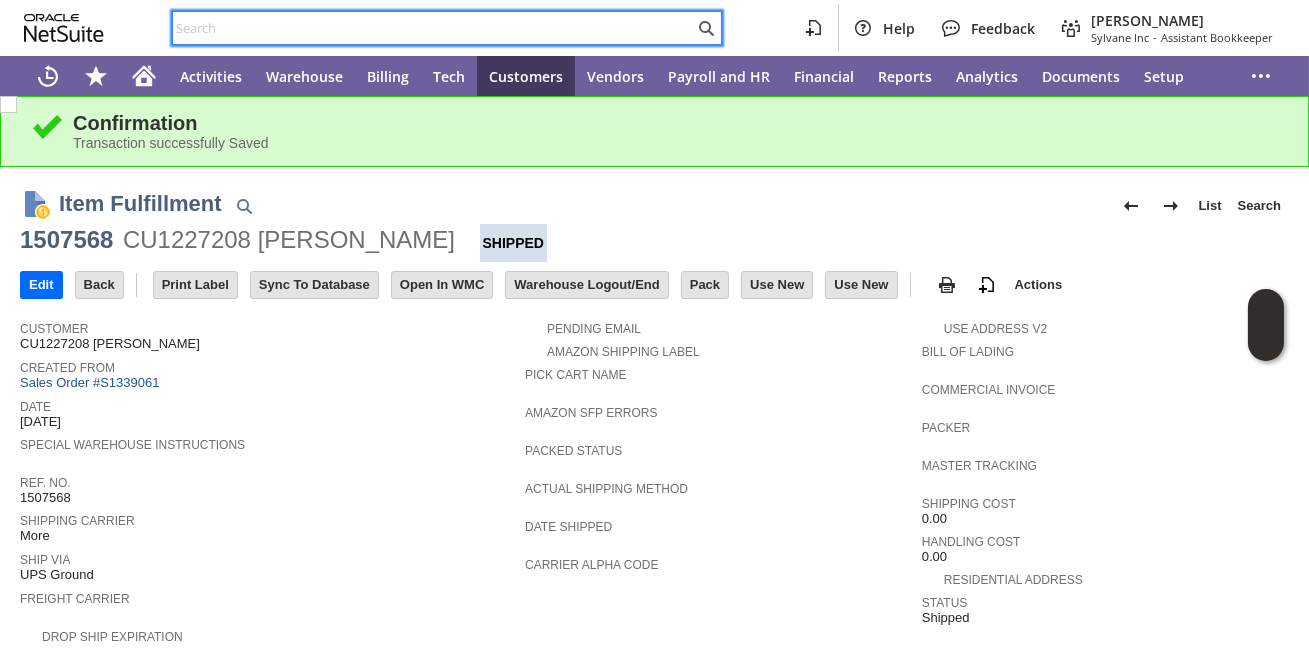click at bounding box center (433, 28) 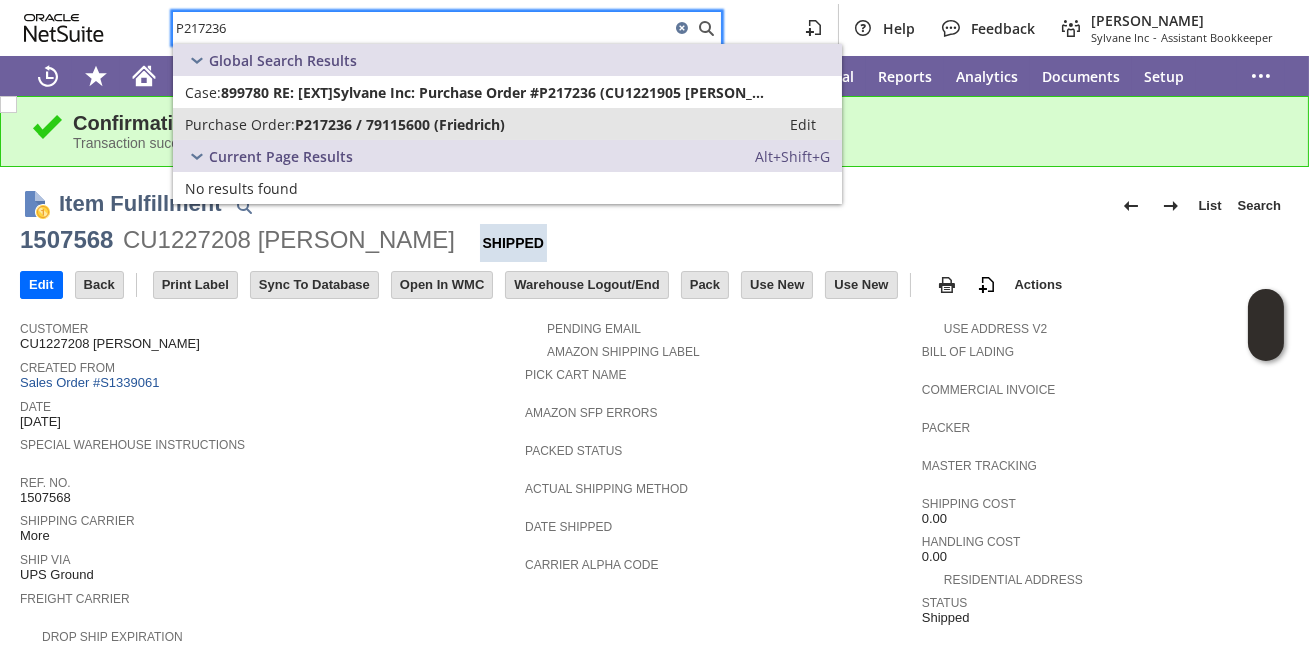 type on "P217236" 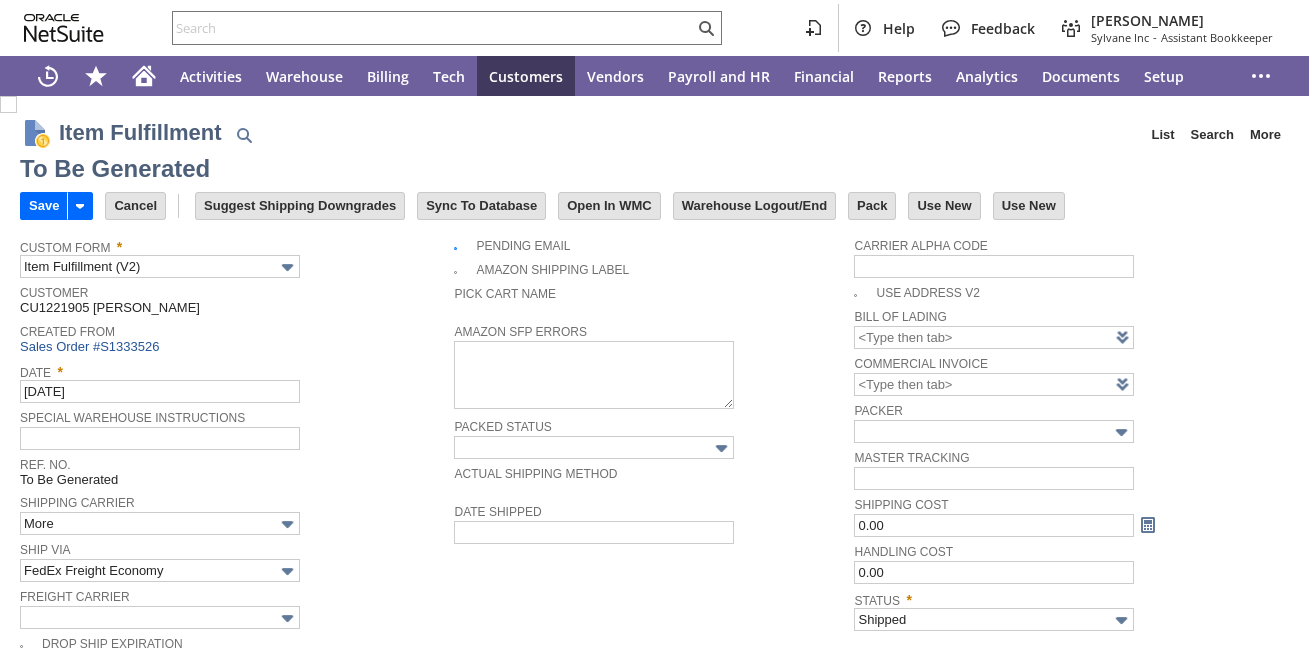 scroll, scrollTop: 0, scrollLeft: 0, axis: both 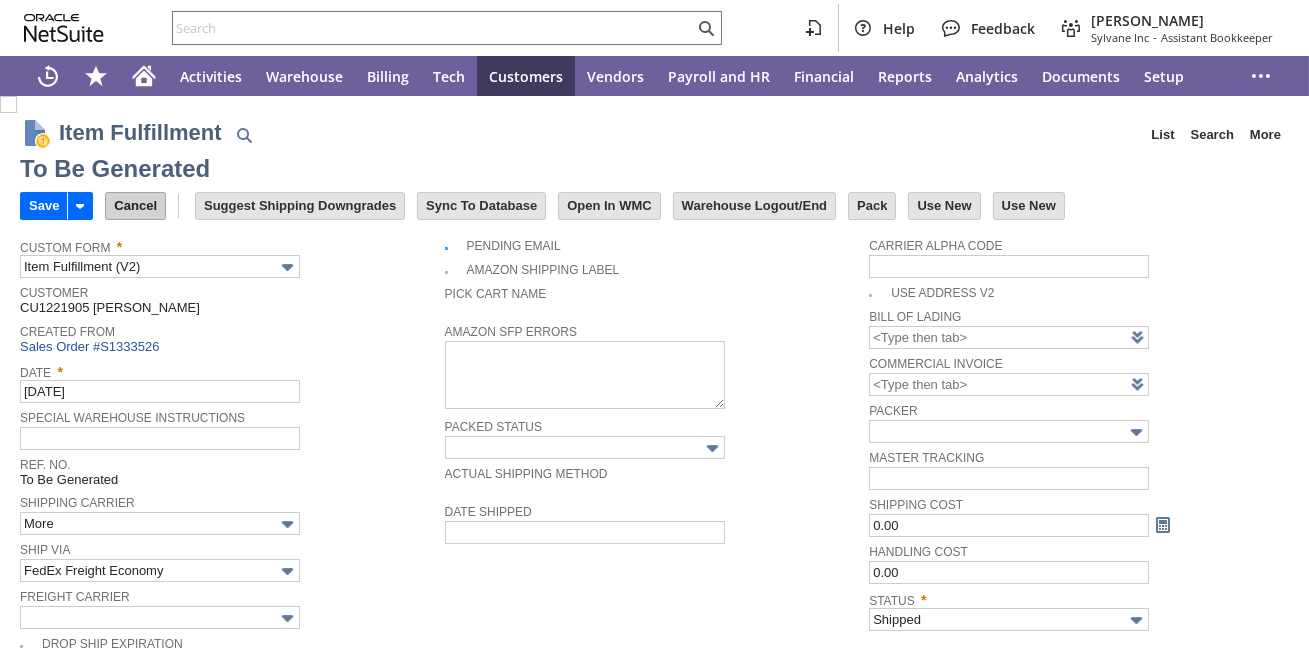 click on "Cancel" at bounding box center (135, 206) 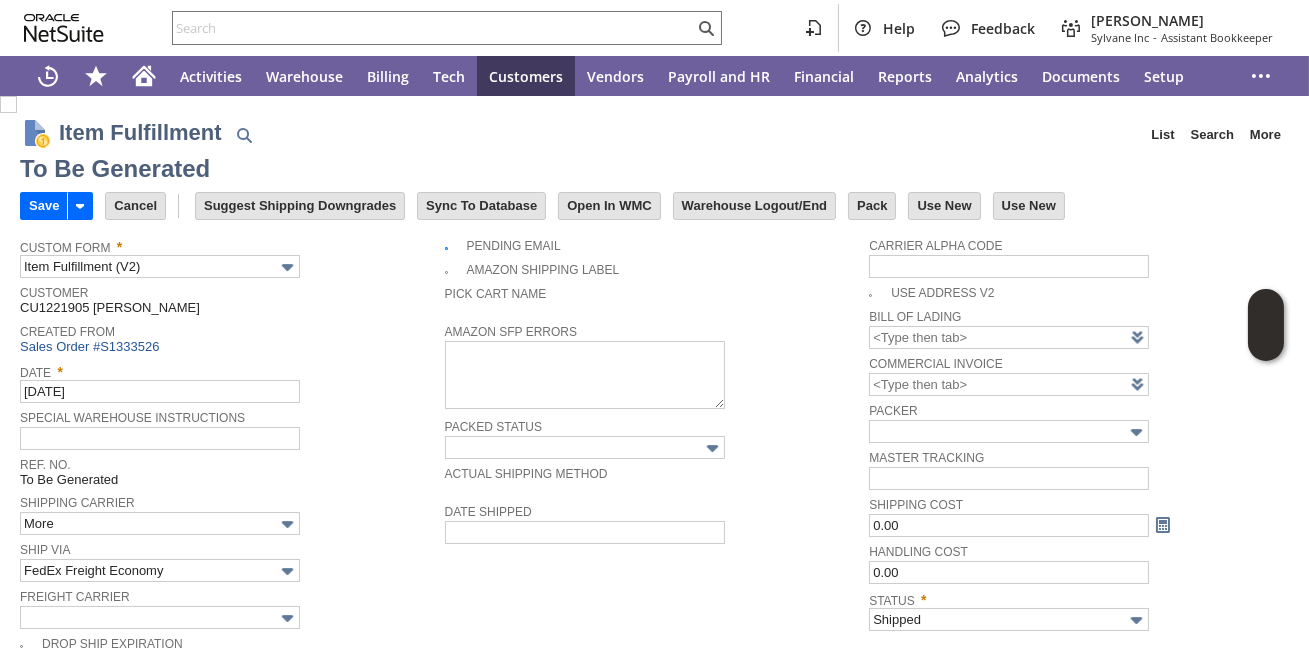 scroll, scrollTop: 351, scrollLeft: 0, axis: vertical 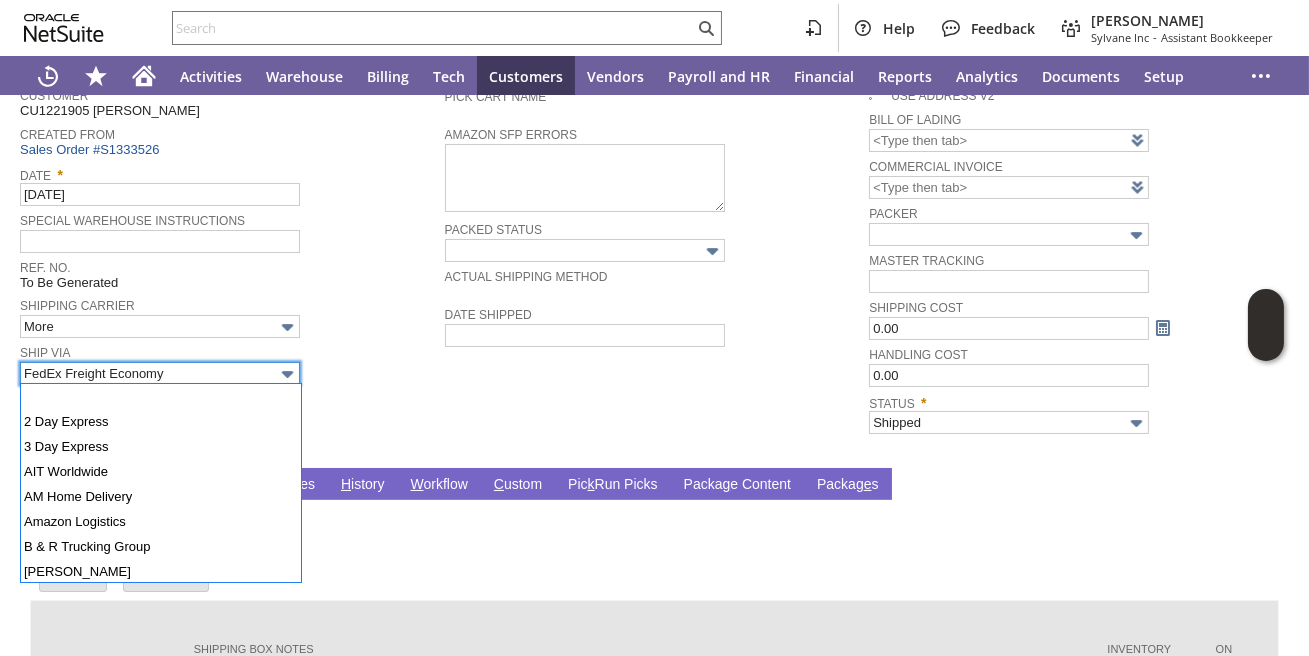 click on "FedEx Freight Economy" at bounding box center [160, 373] 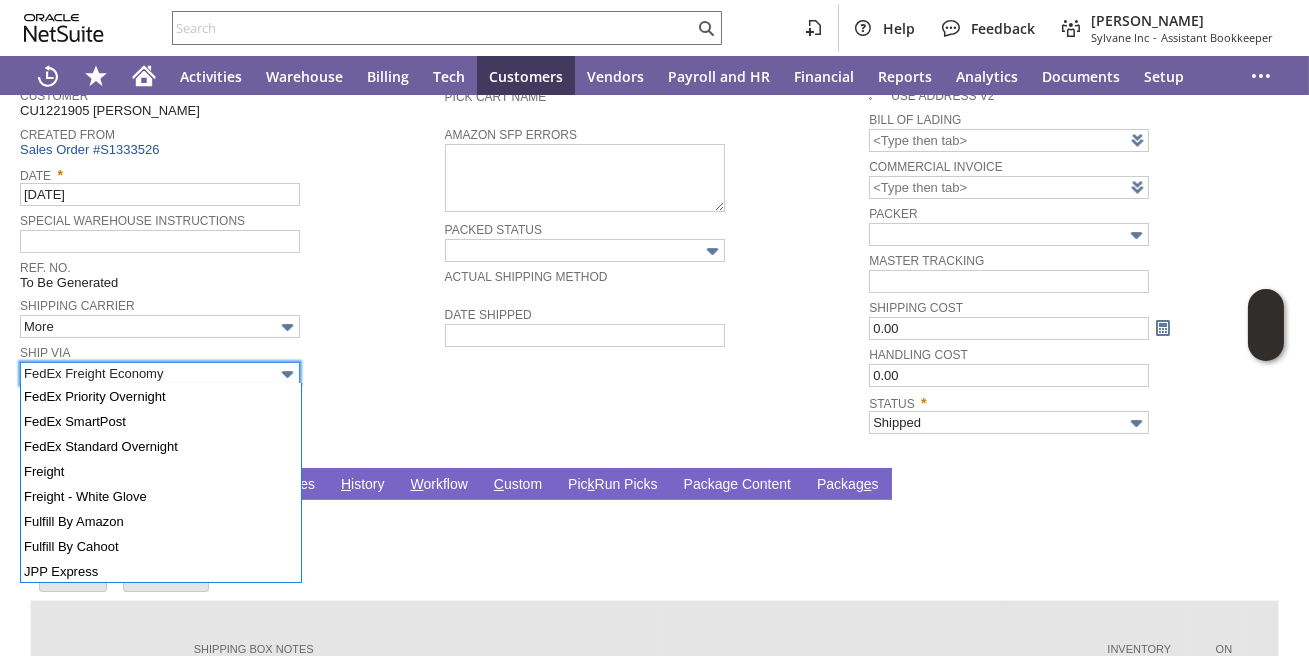 scroll, scrollTop: 535, scrollLeft: 0, axis: vertical 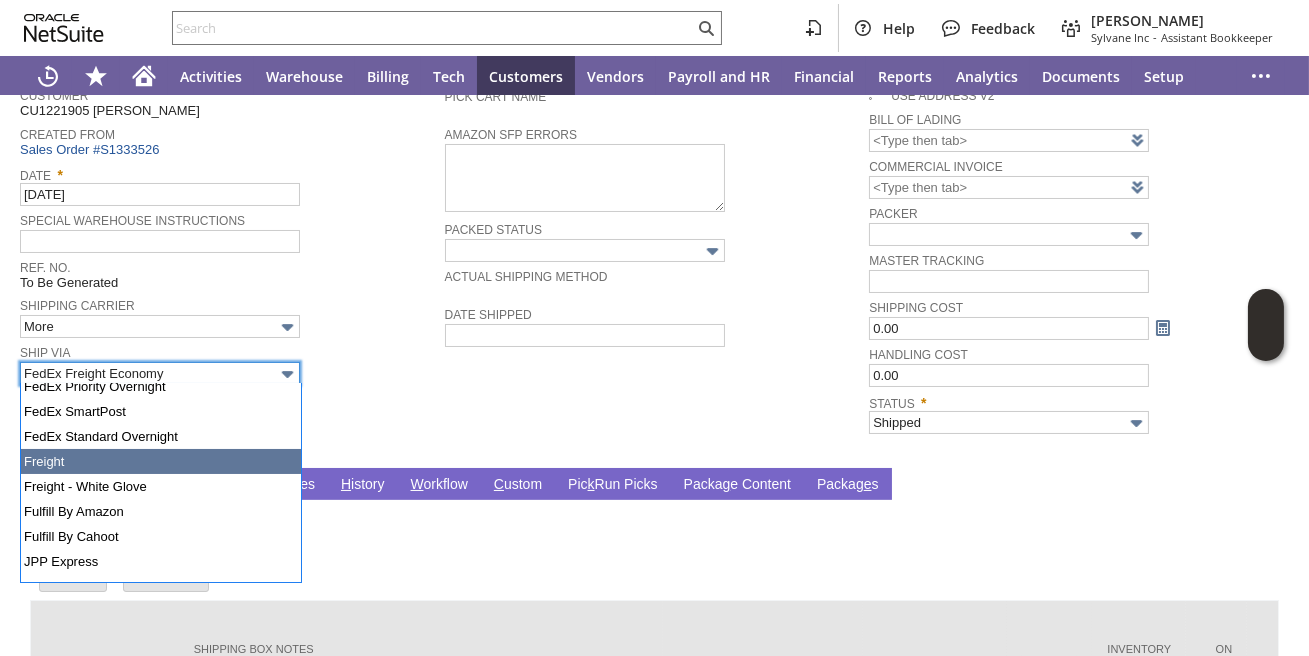 type on "Freight" 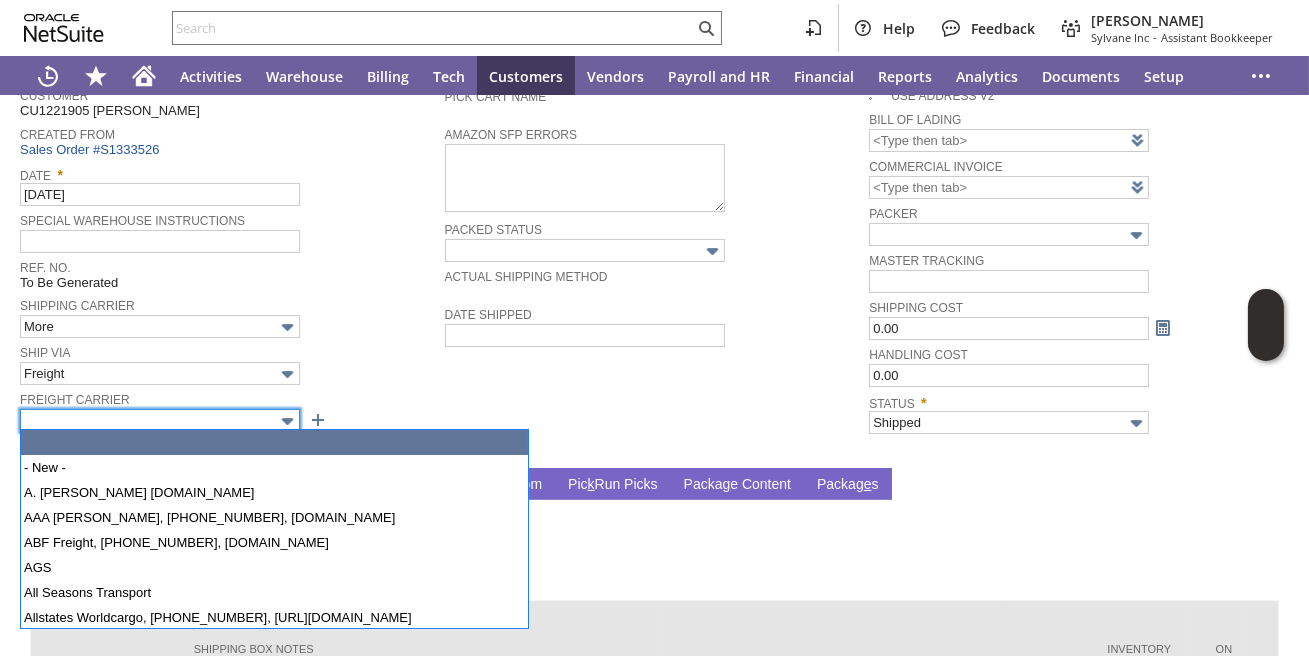 click at bounding box center [160, 420] 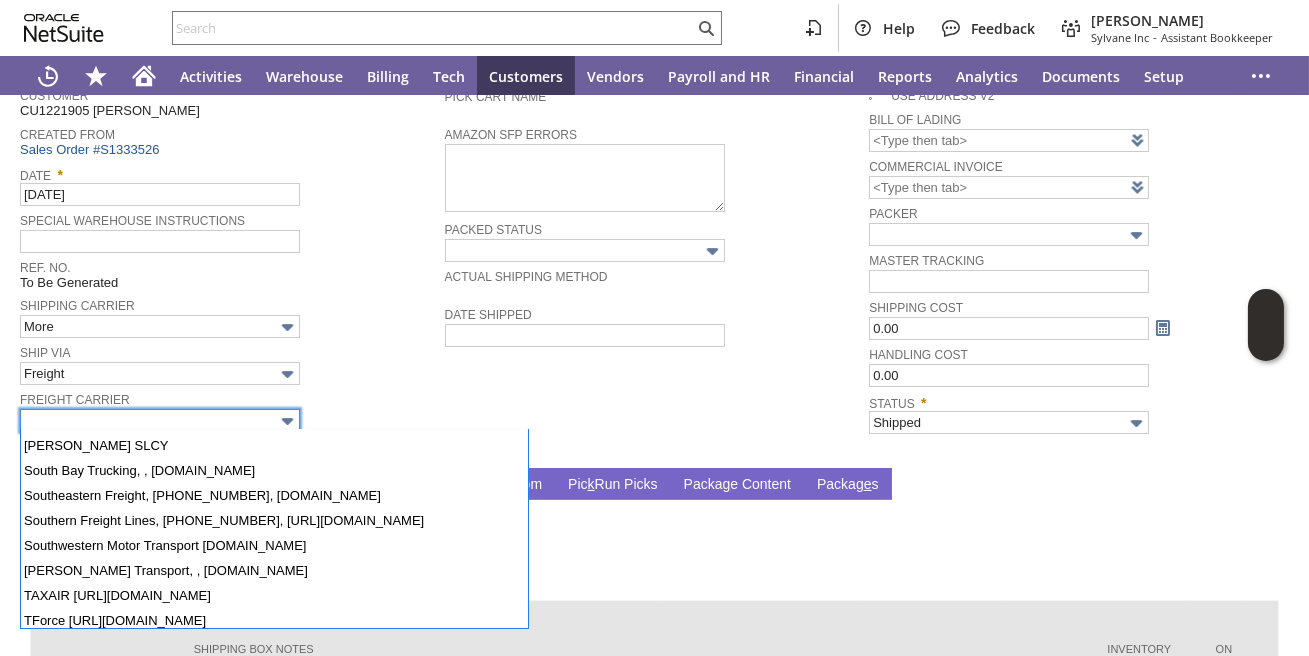scroll, scrollTop: 1820, scrollLeft: 0, axis: vertical 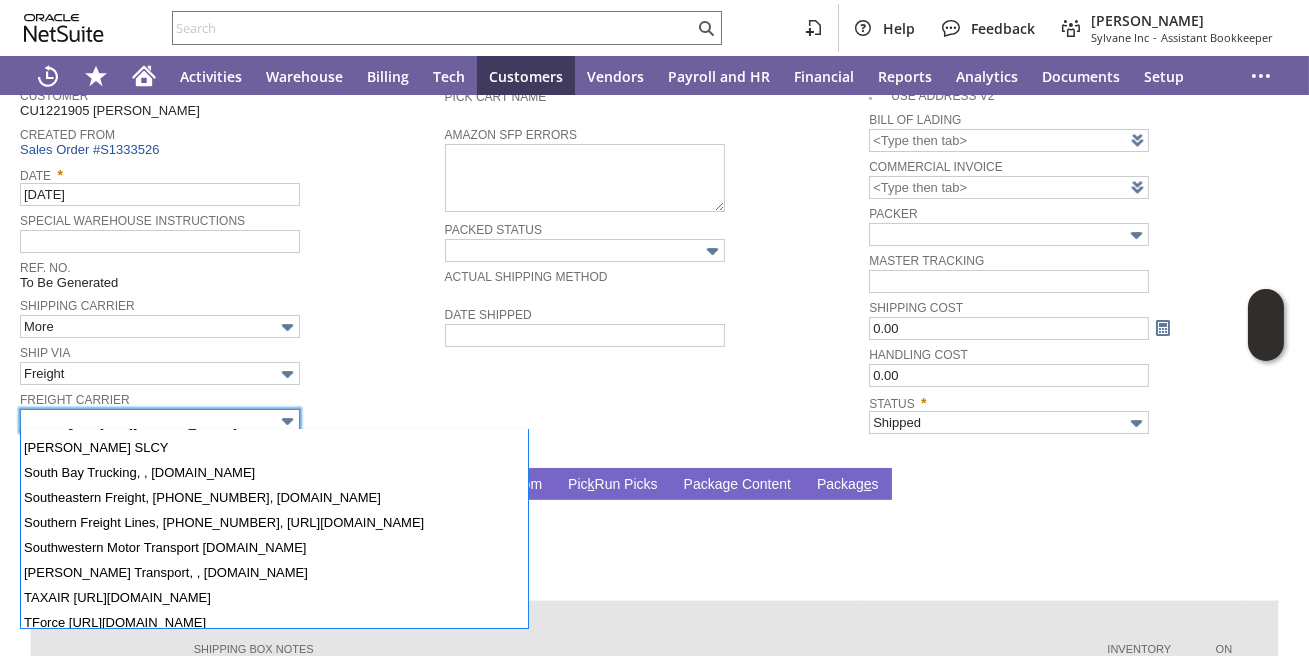 type on "SAIA, 800-765-7242, www.saia.com" 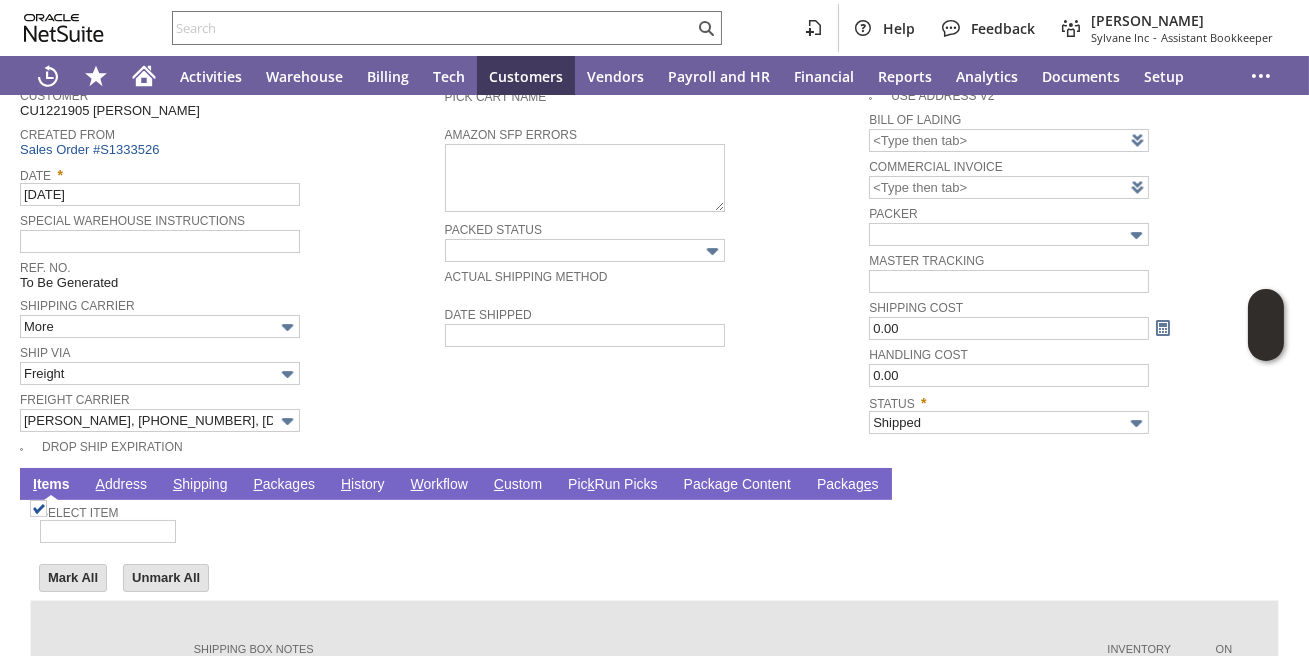 click on "P ackages" at bounding box center (284, 485) 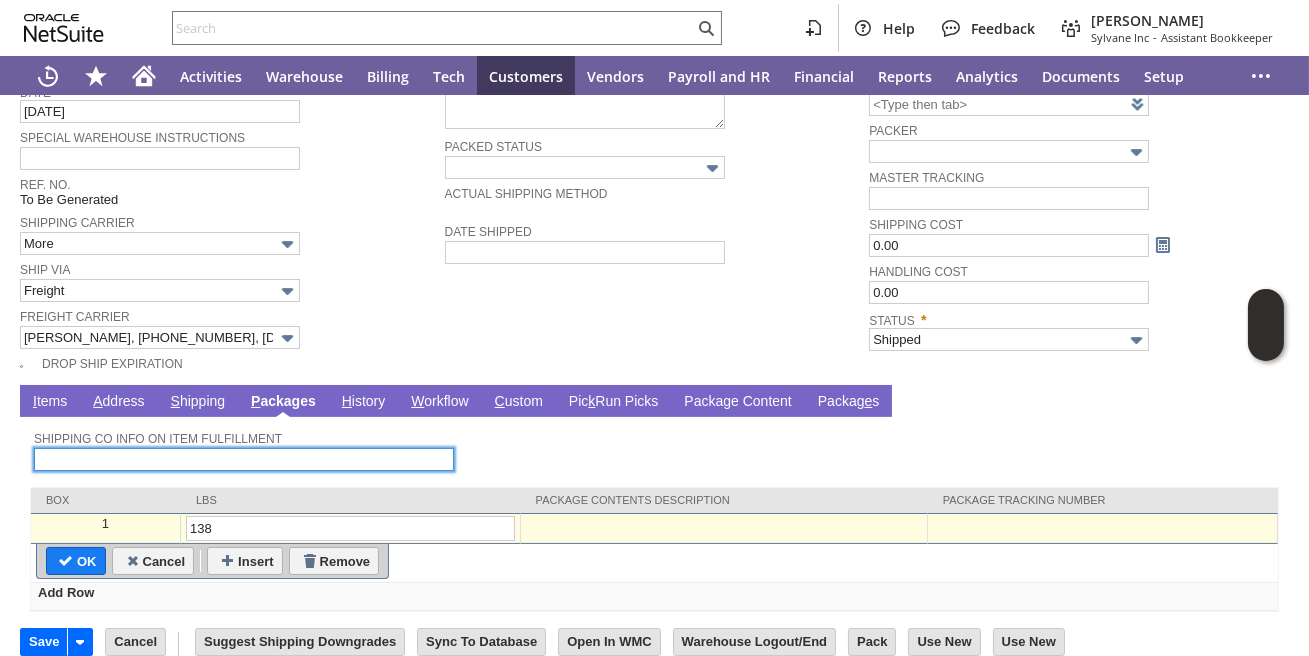 scroll, scrollTop: 300, scrollLeft: 0, axis: vertical 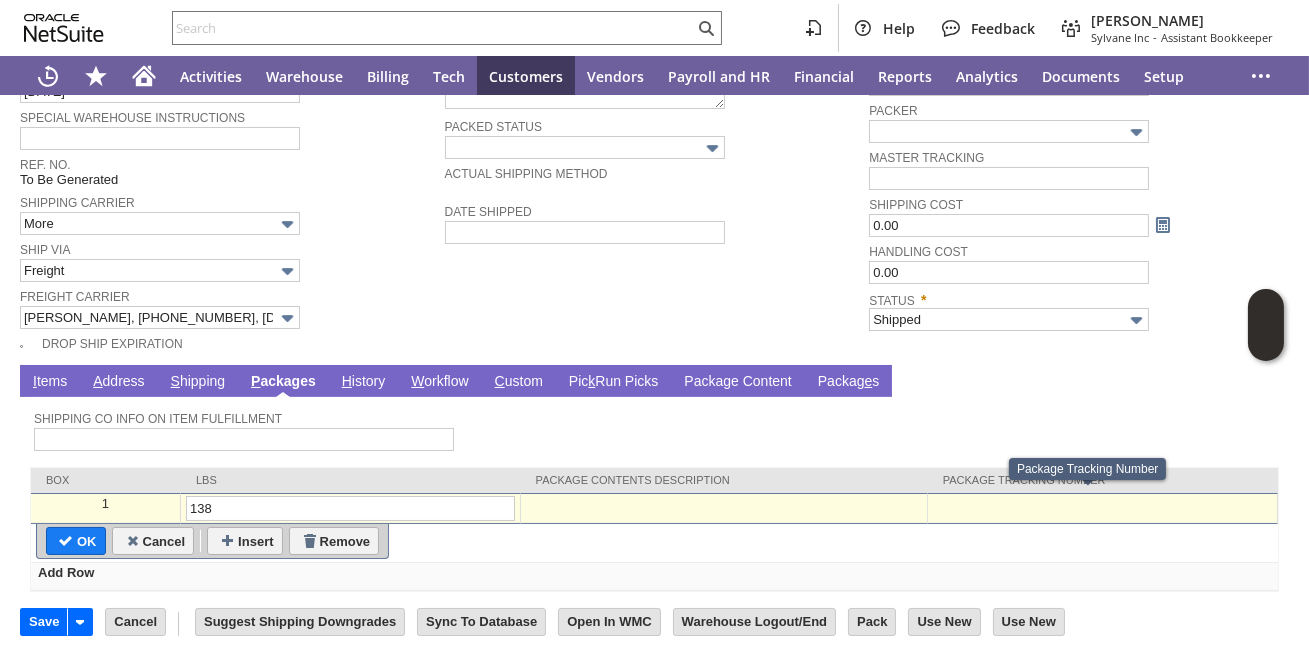 click at bounding box center (1102, 504) 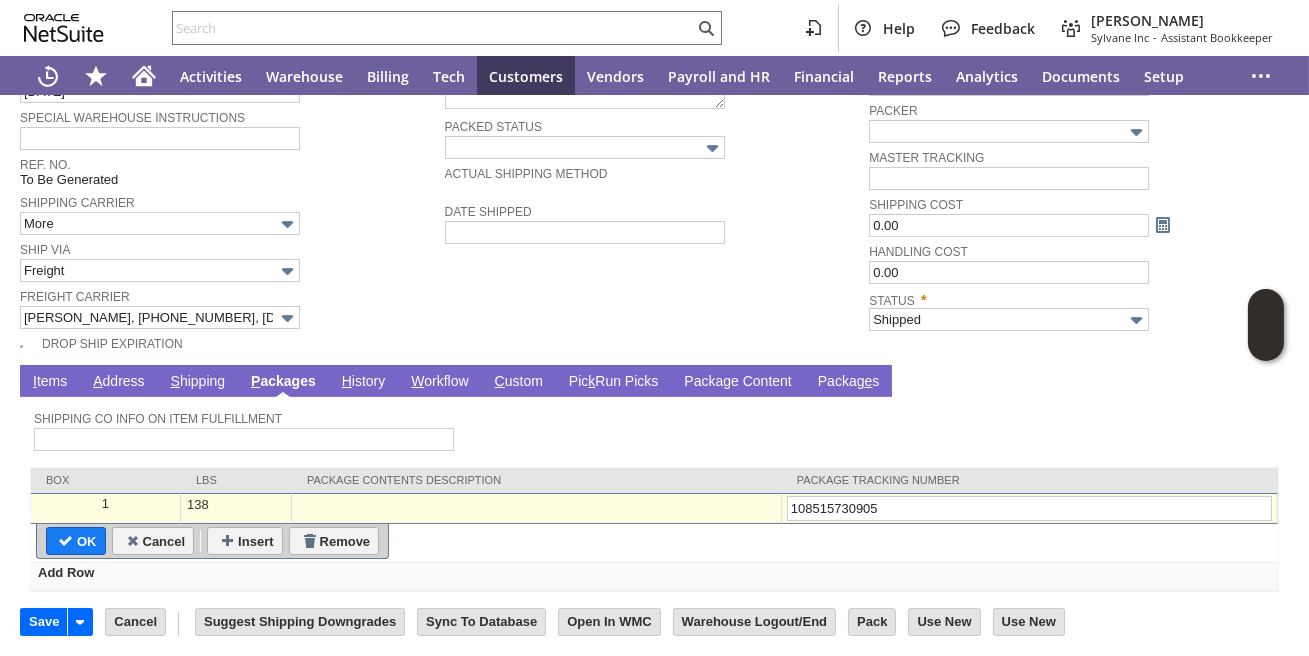 scroll, scrollTop: 0, scrollLeft: 0, axis: both 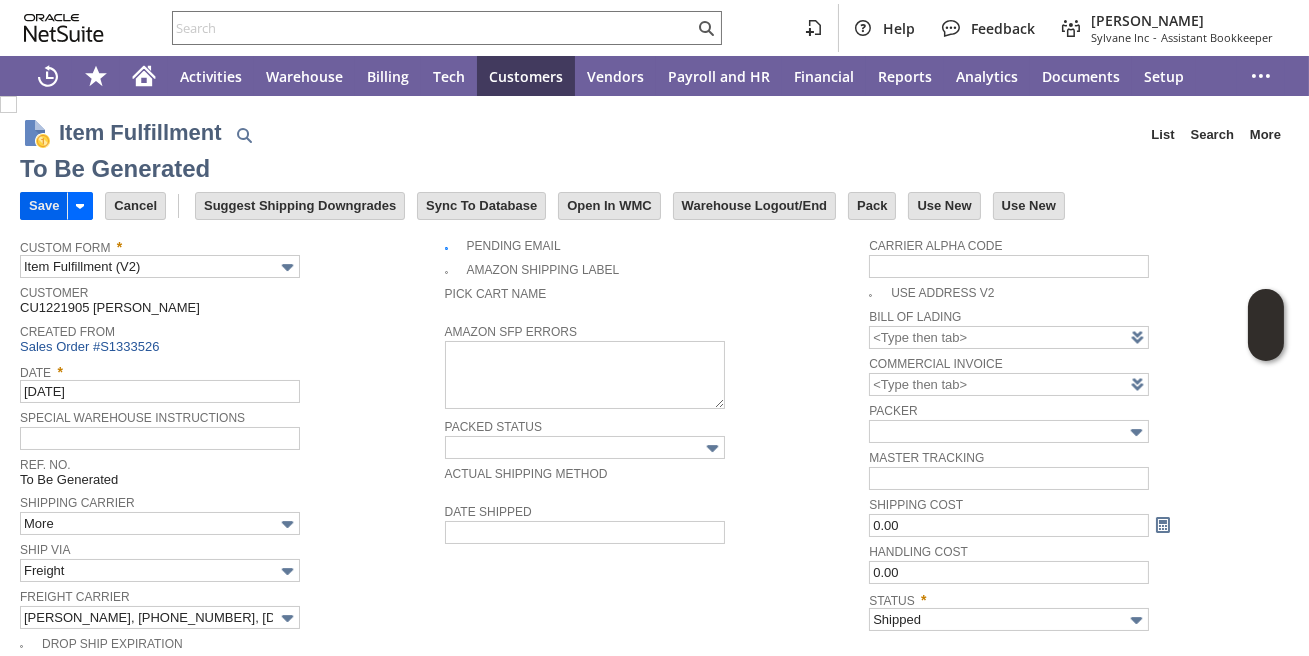 type on "108515730905" 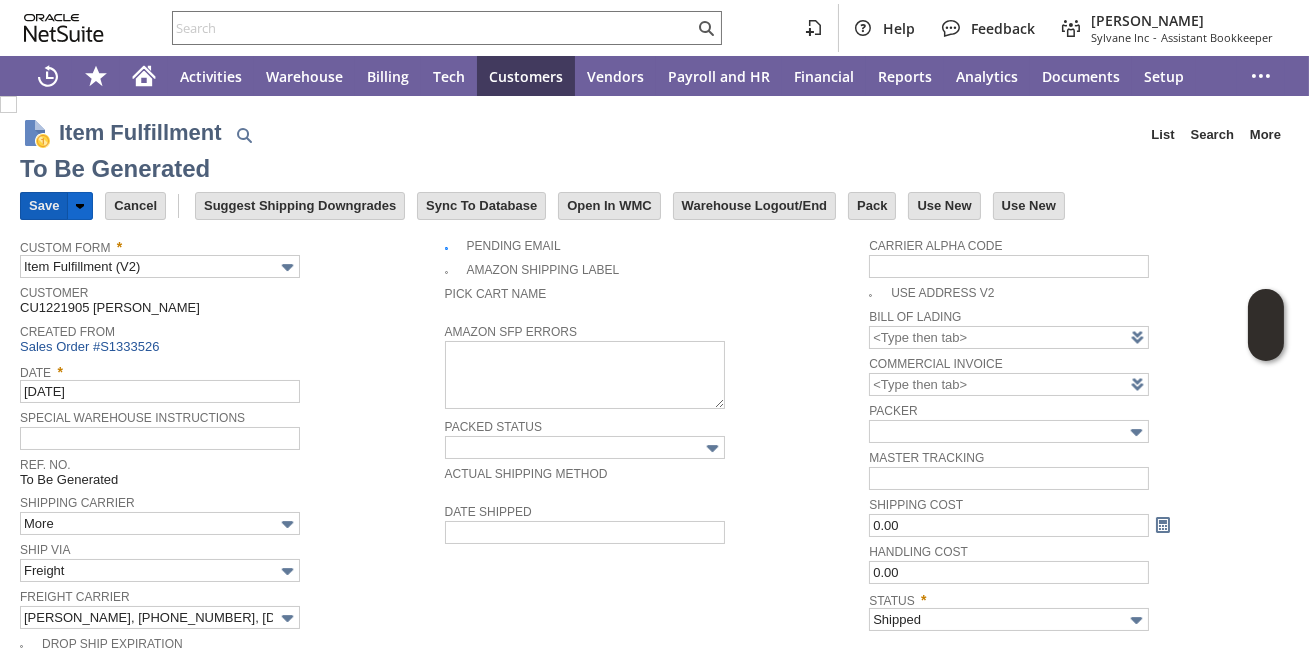click on "Save" at bounding box center [44, 206] 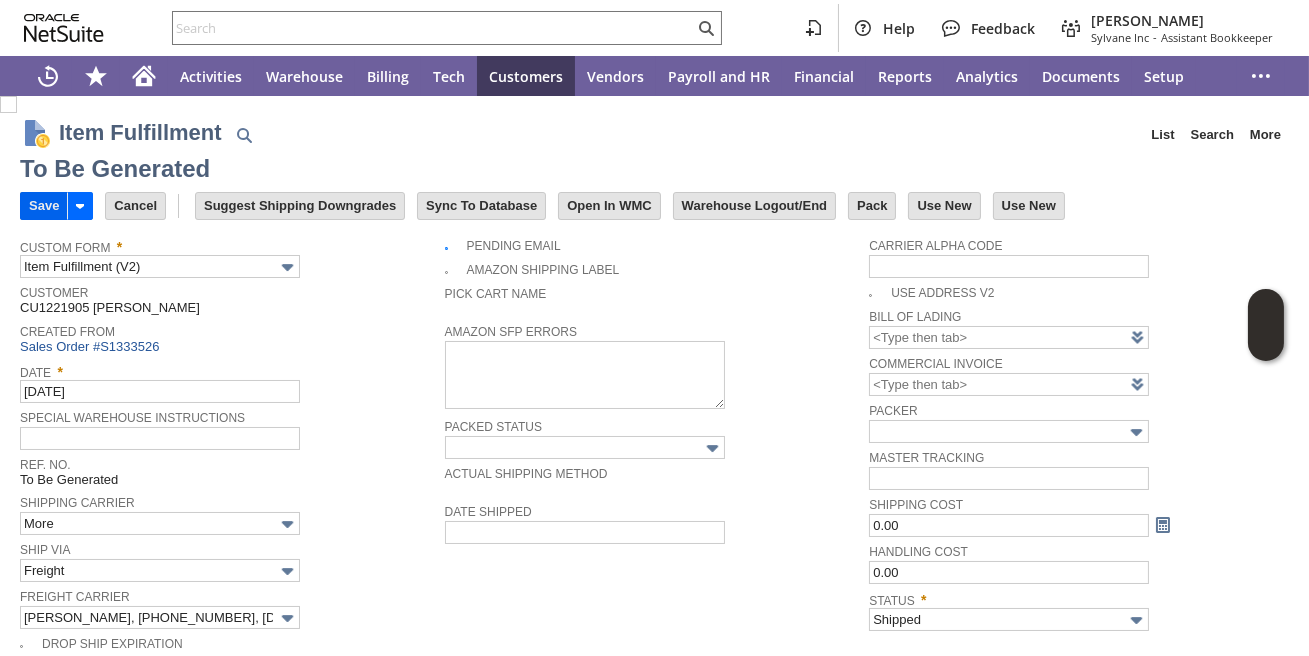 scroll, scrollTop: 300, scrollLeft: 0, axis: vertical 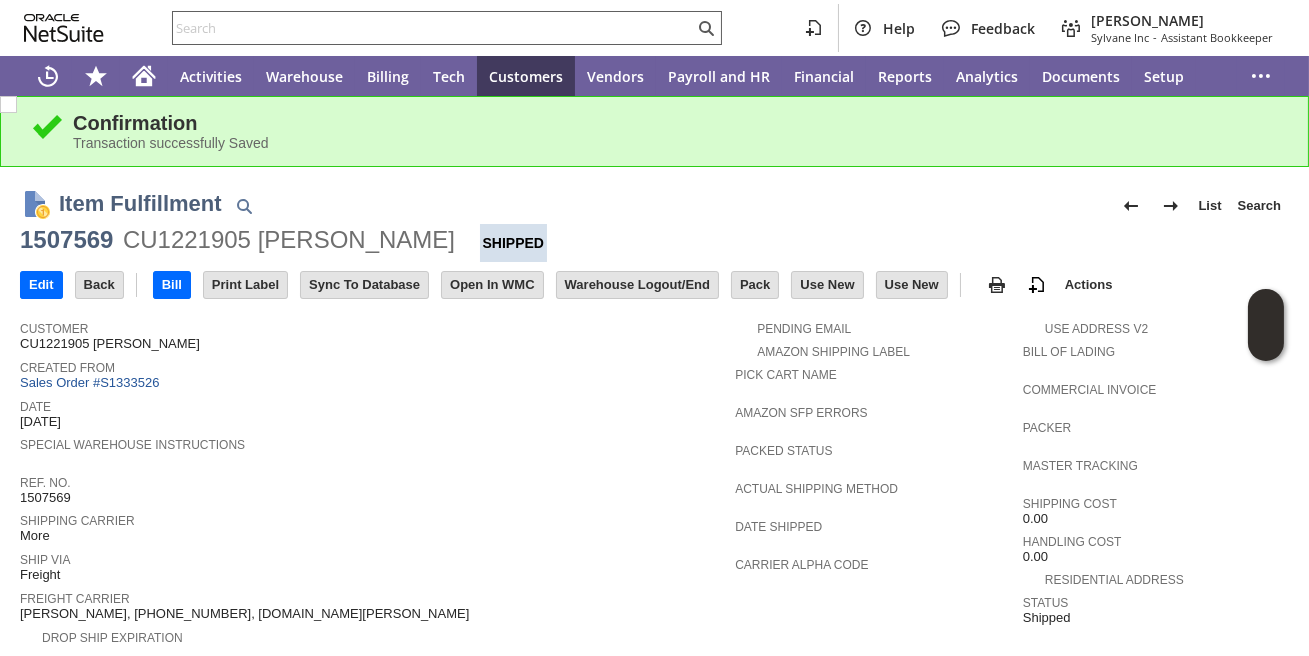 click at bounding box center (433, 28) 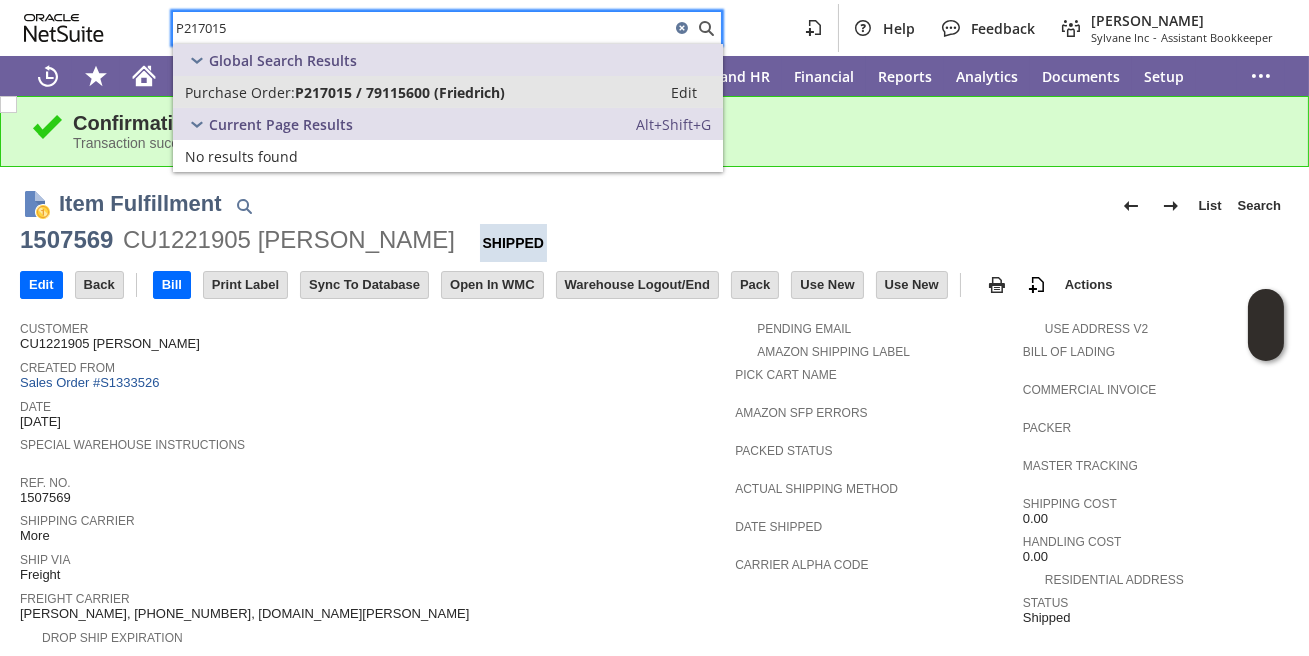 type on "P217015" 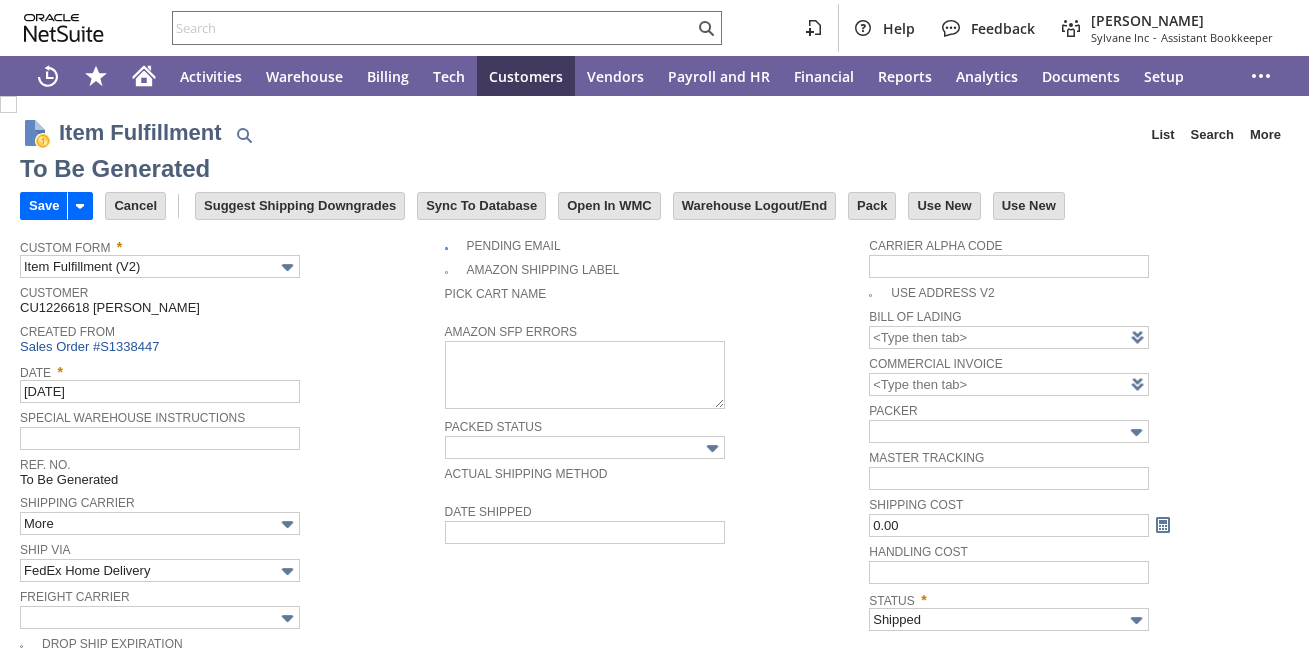 type on "0.00" 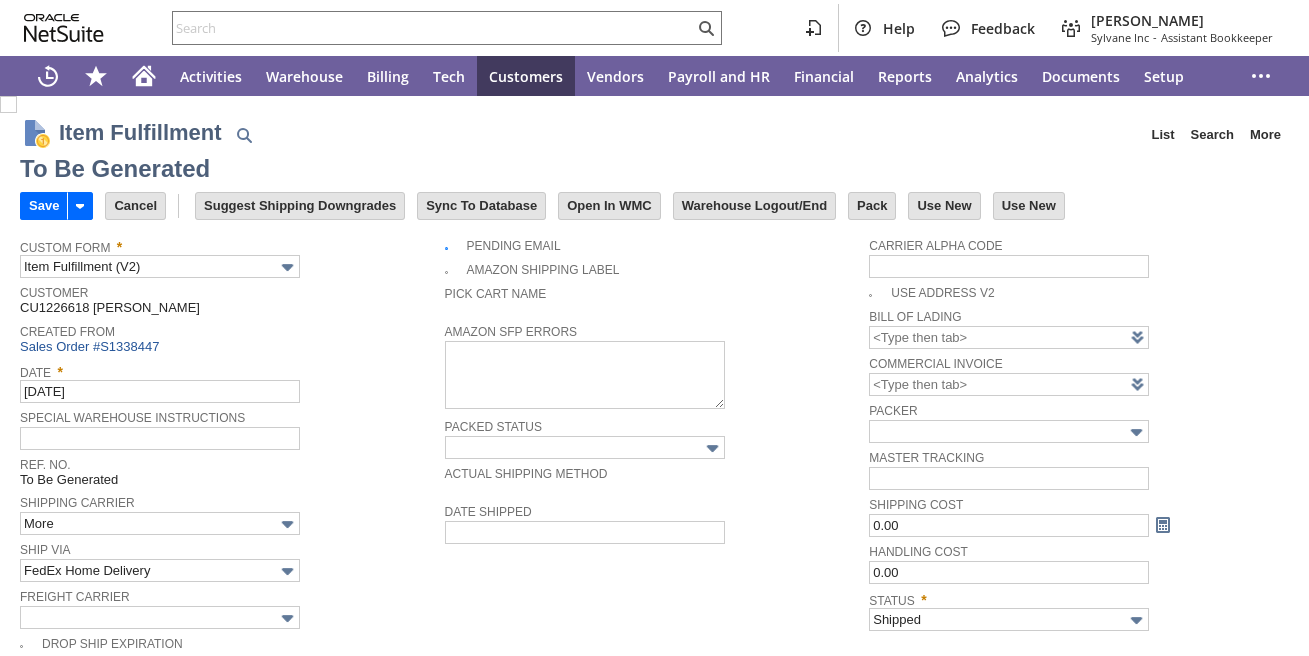 scroll, scrollTop: 0, scrollLeft: 0, axis: both 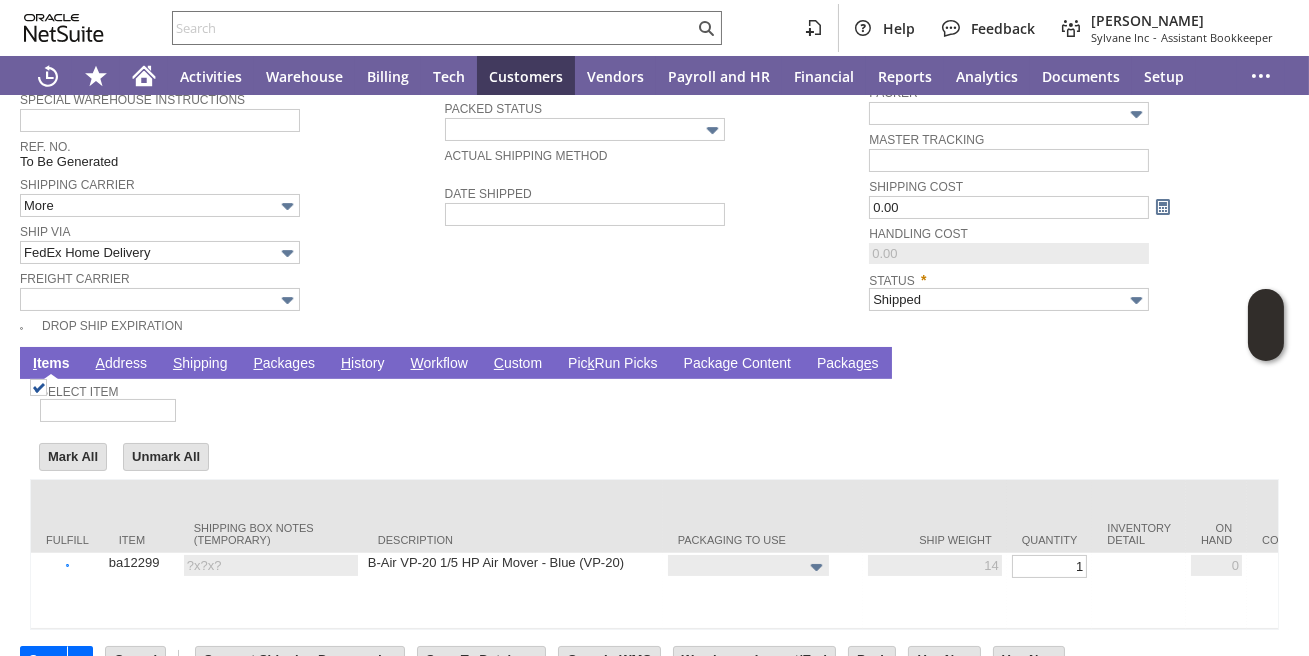 click on "P ackages" at bounding box center (284, 364) 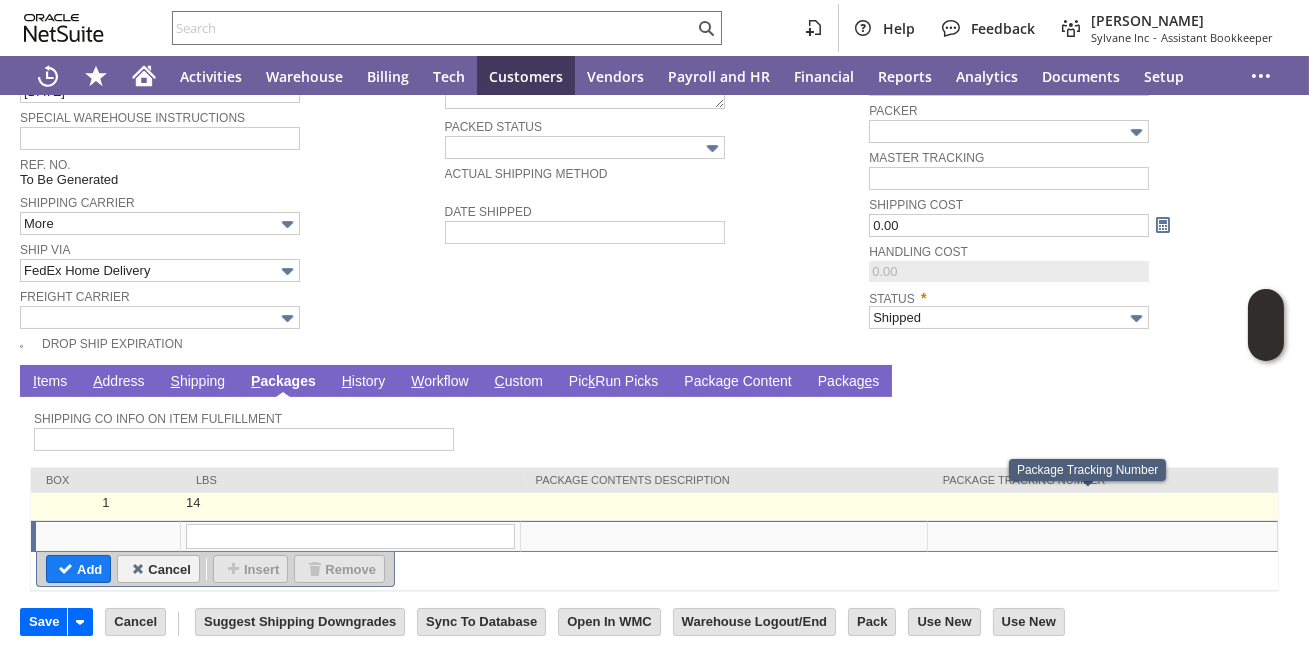 click at bounding box center (1103, 507) 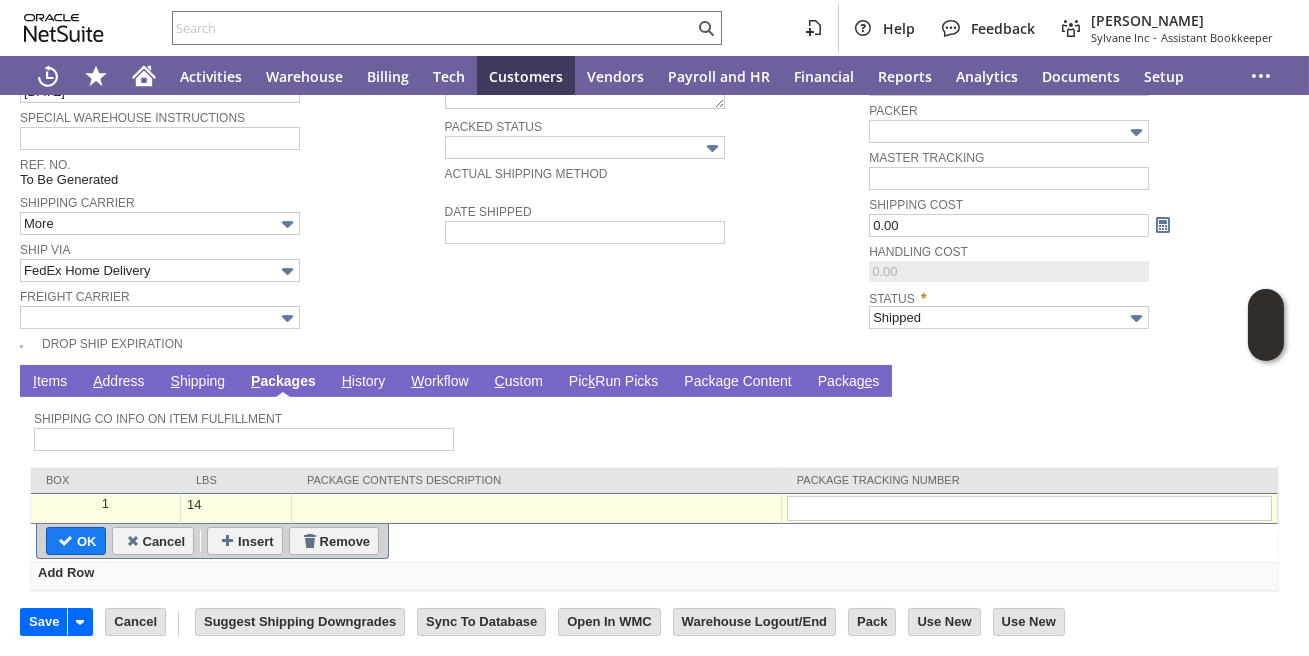 type on "882886958764" 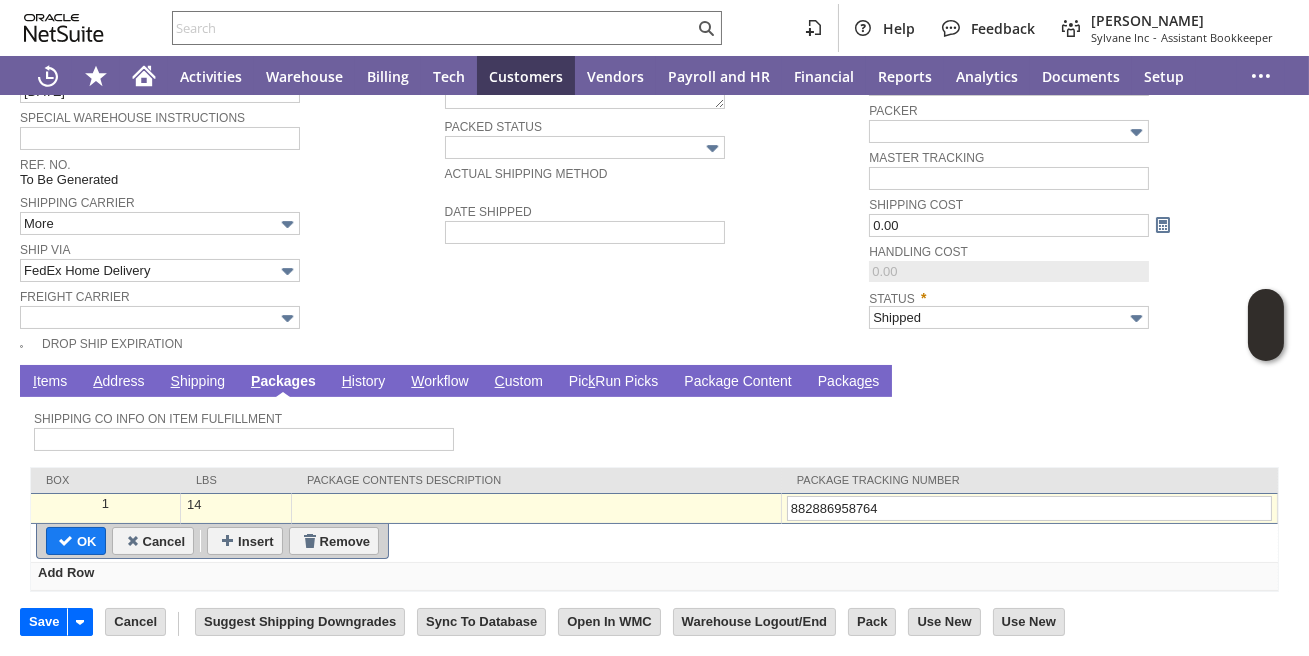 type on "Add" 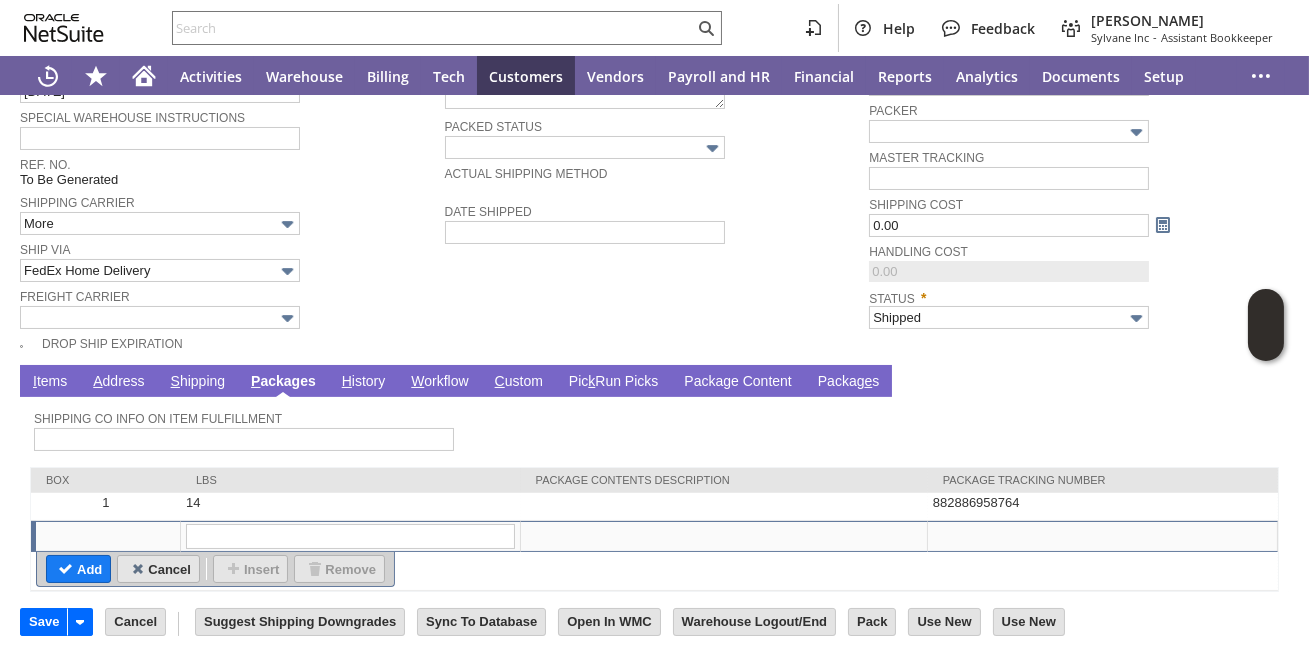 click on "Cancel" at bounding box center [158, 569] 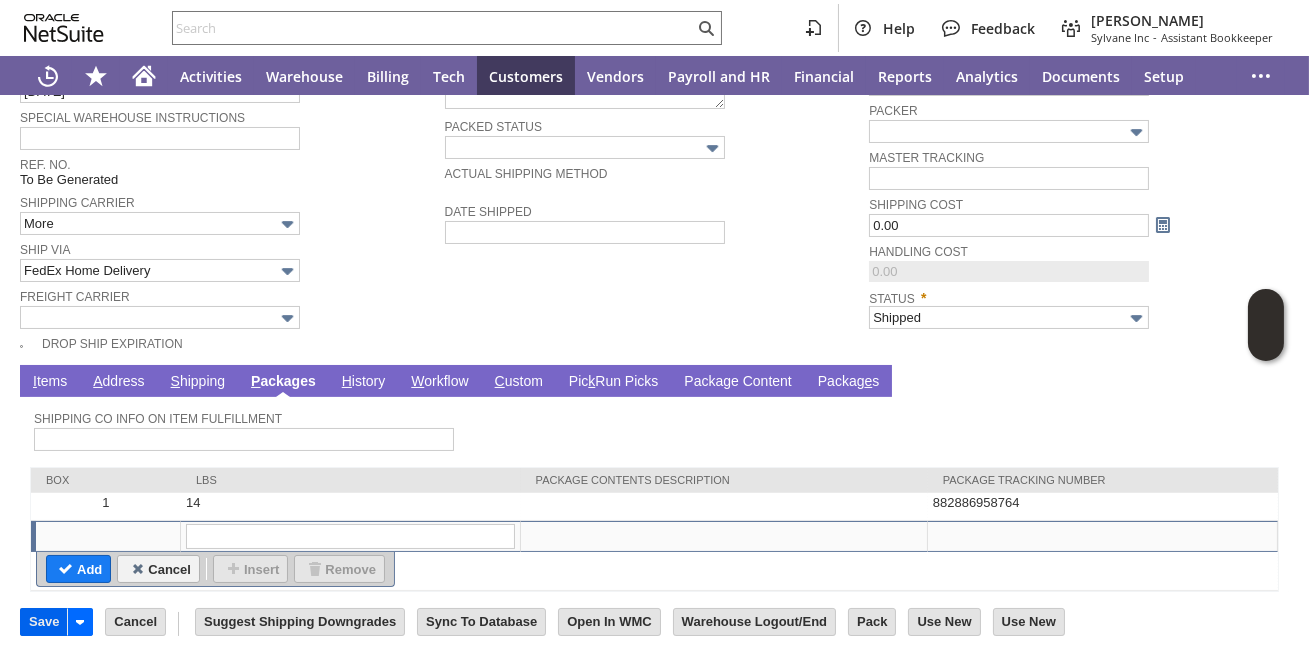 click on "Save" at bounding box center (44, 622) 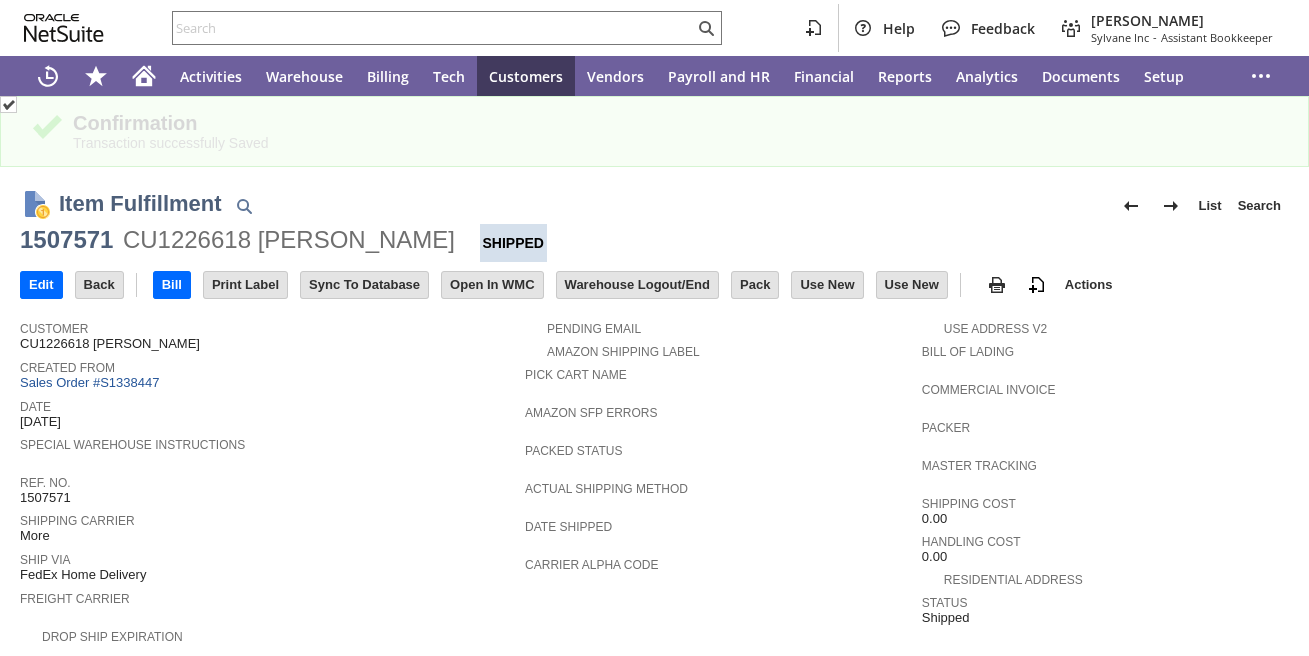 scroll, scrollTop: 0, scrollLeft: 0, axis: both 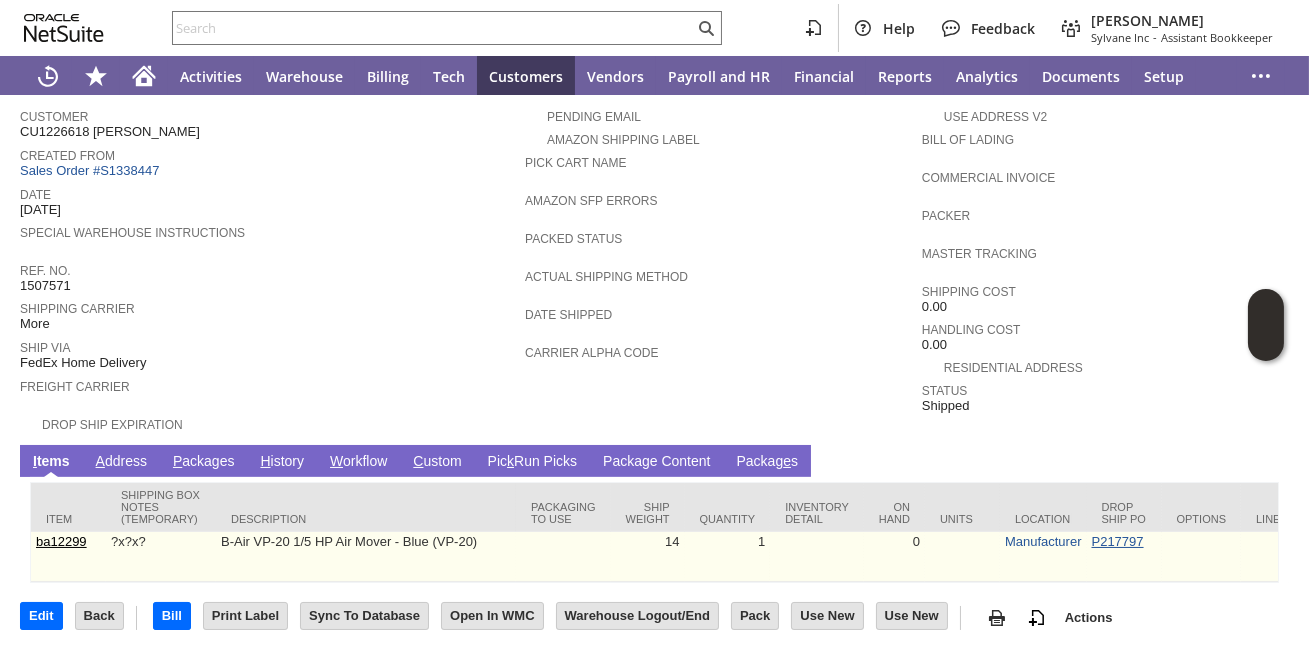 click on "P217797" at bounding box center [1118, 541] 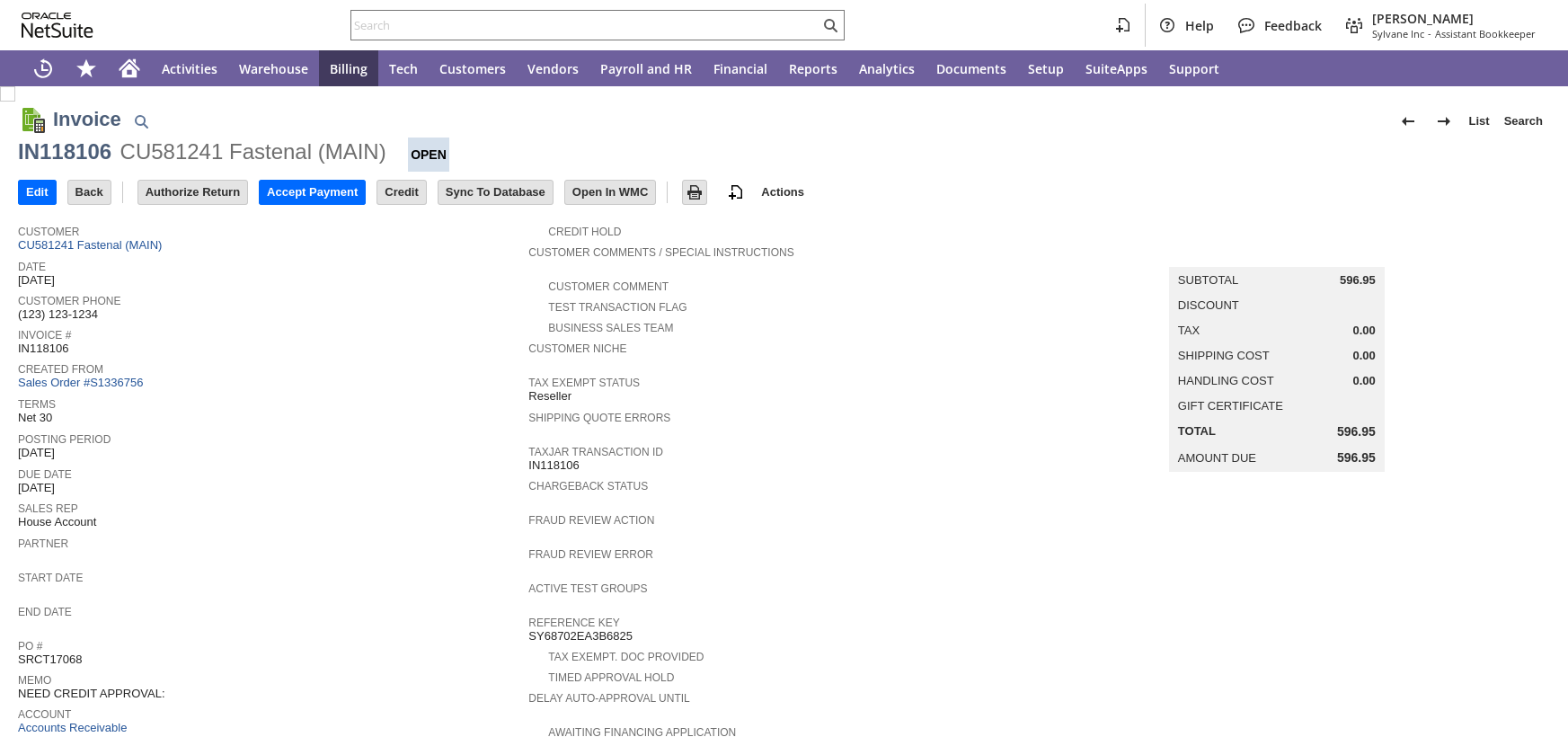 scroll, scrollTop: 0, scrollLeft: 0, axis: both 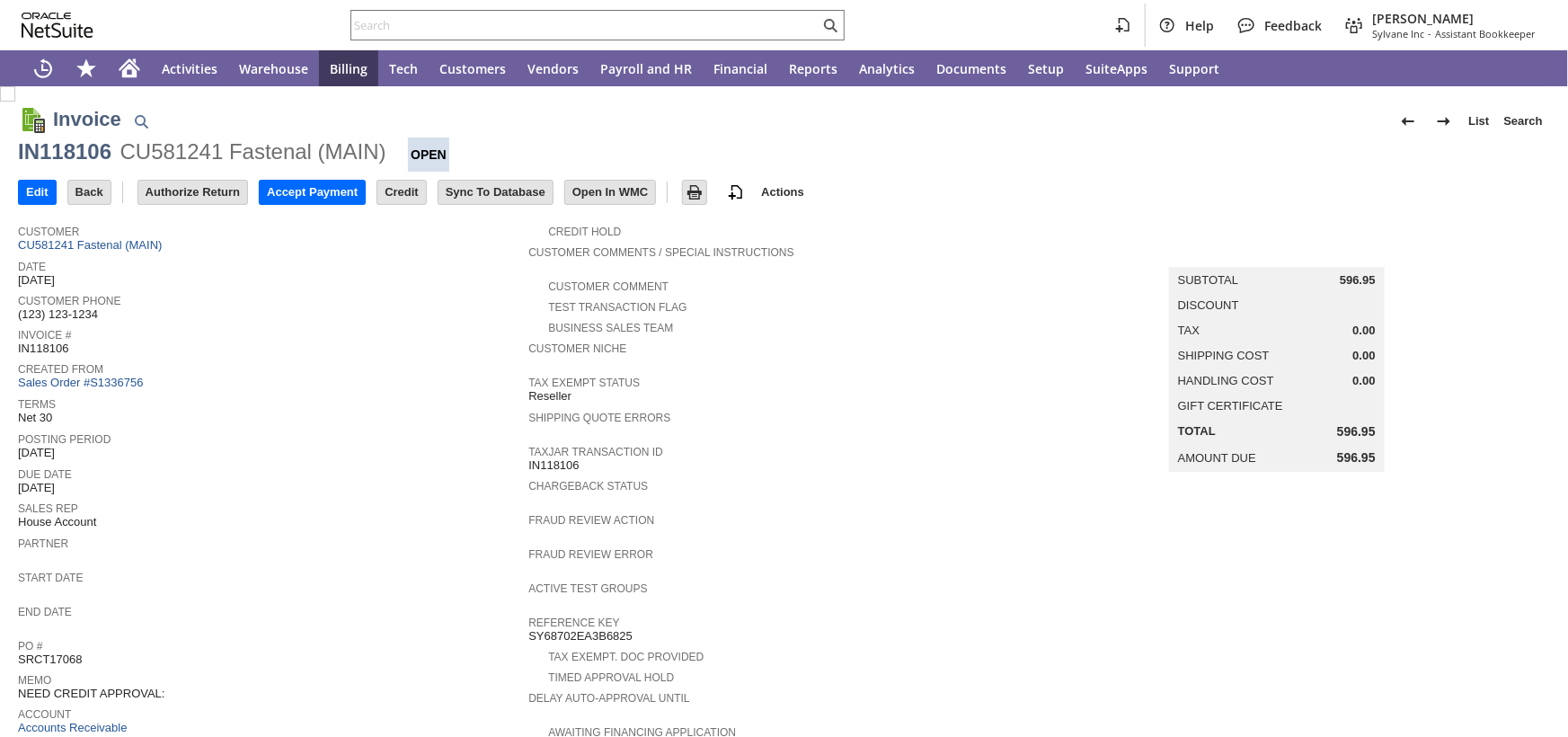 click on "Invoice #" at bounding box center (269, 333) 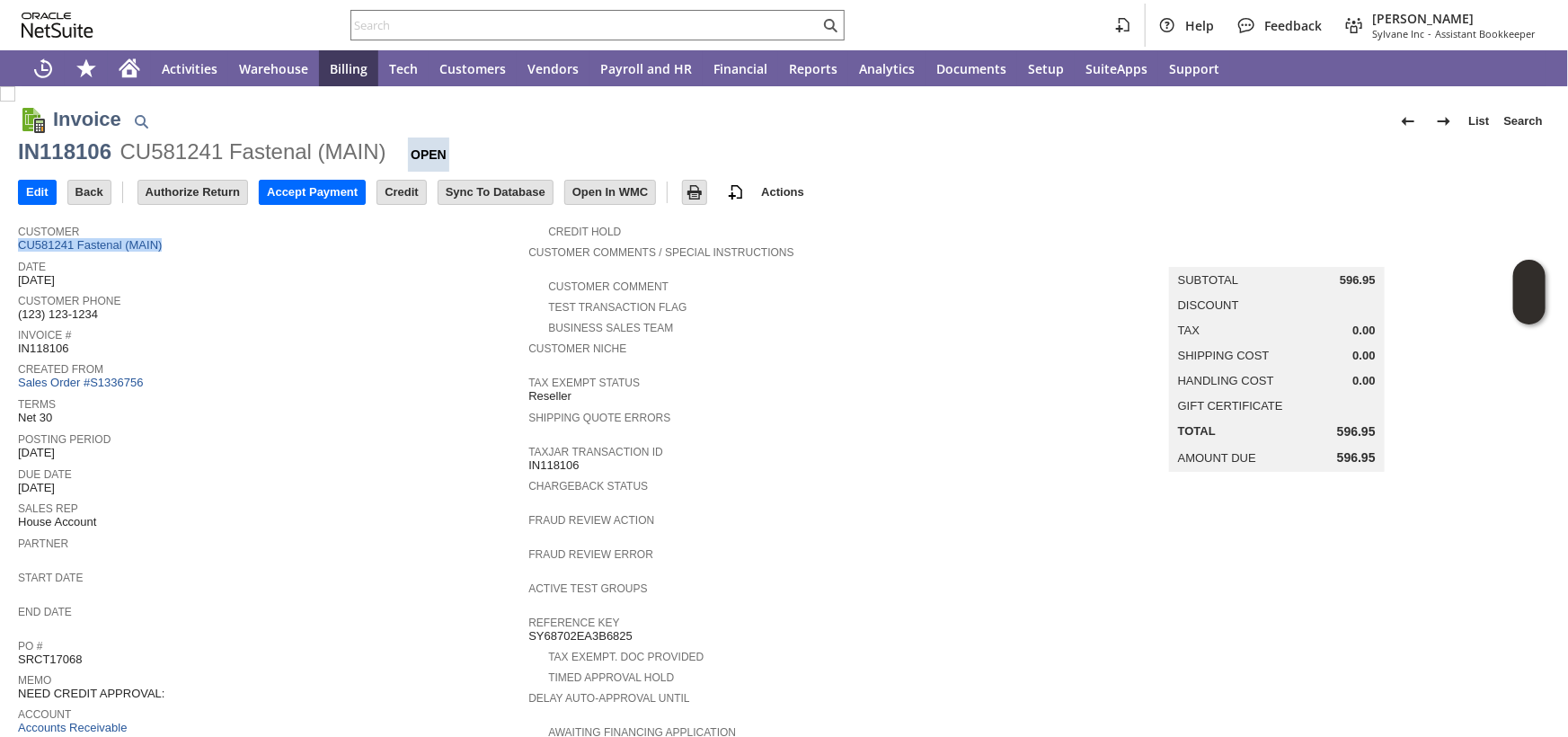 scroll, scrollTop: 484, scrollLeft: 0, axis: vertical 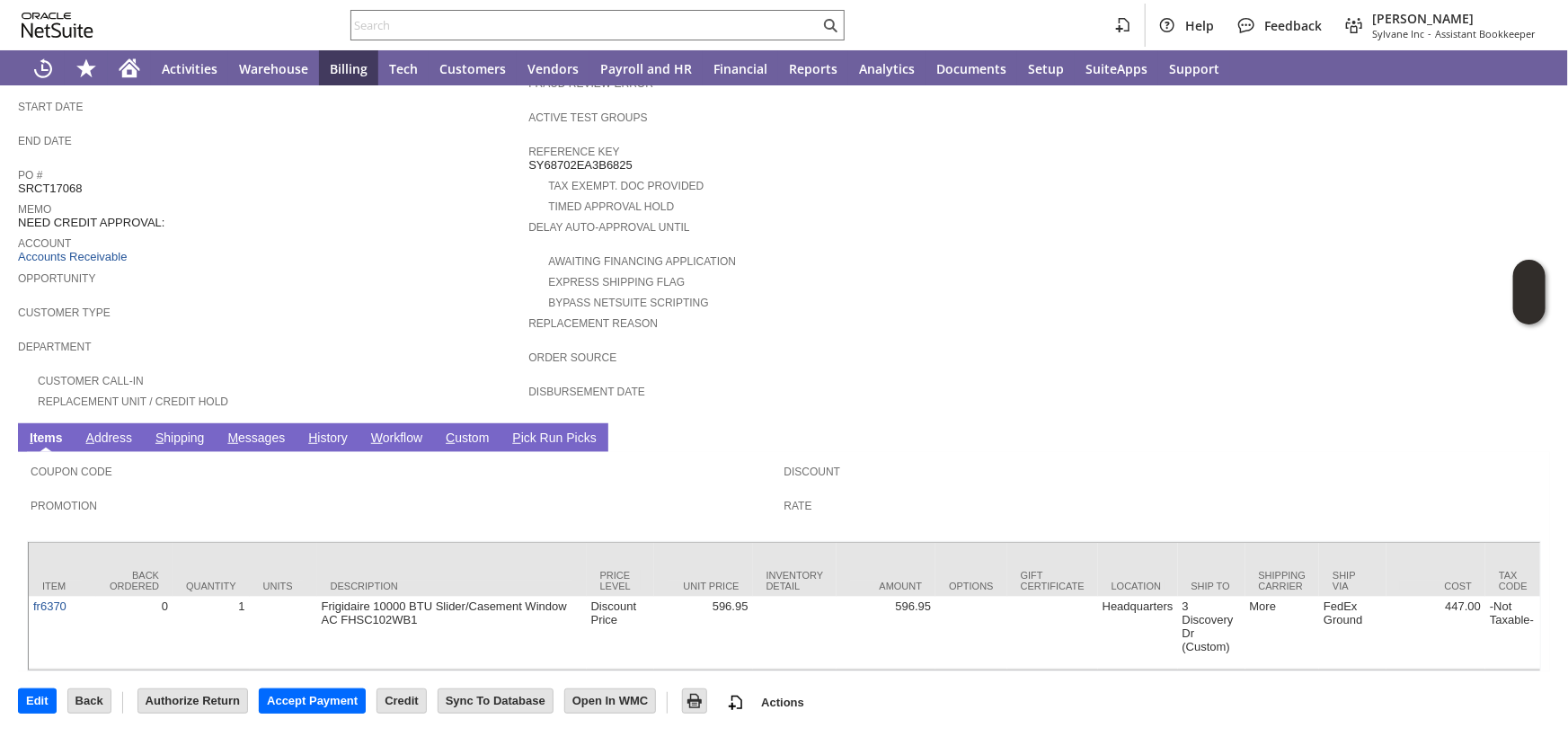click on "H" at bounding box center [313, 438] 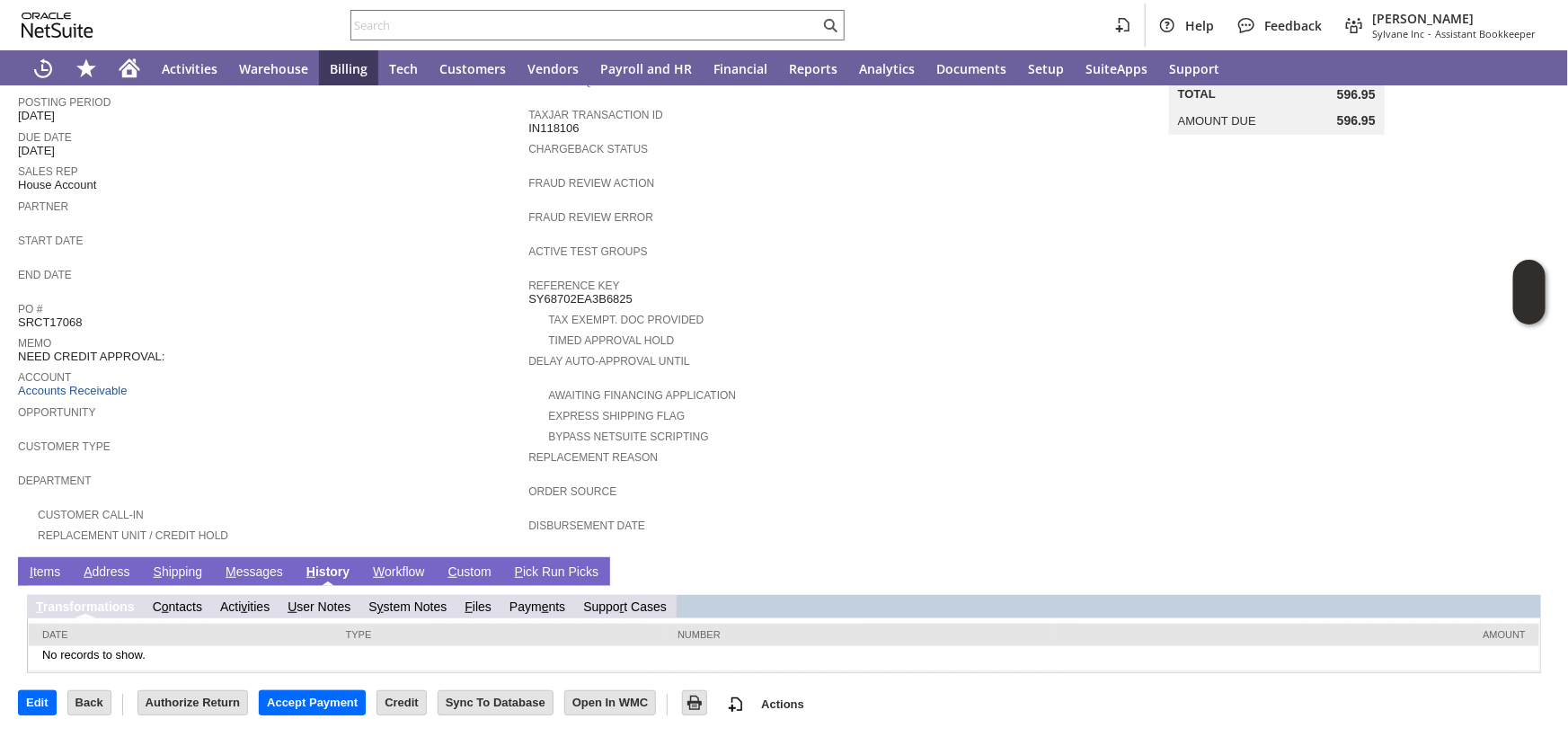 click on "S y stem Notes" at bounding box center (407, 607) 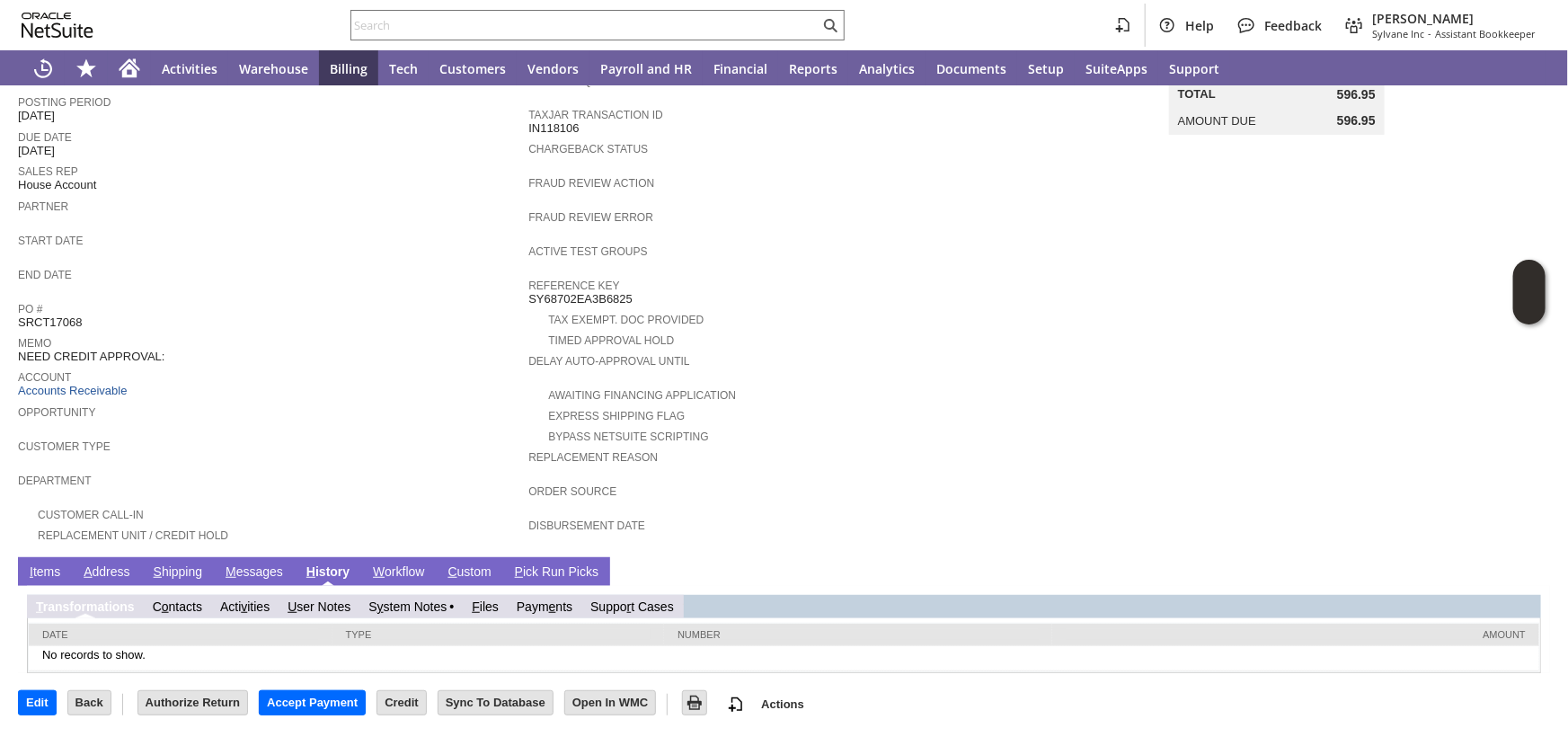click on "S y stem Notes" at bounding box center (407, 607) 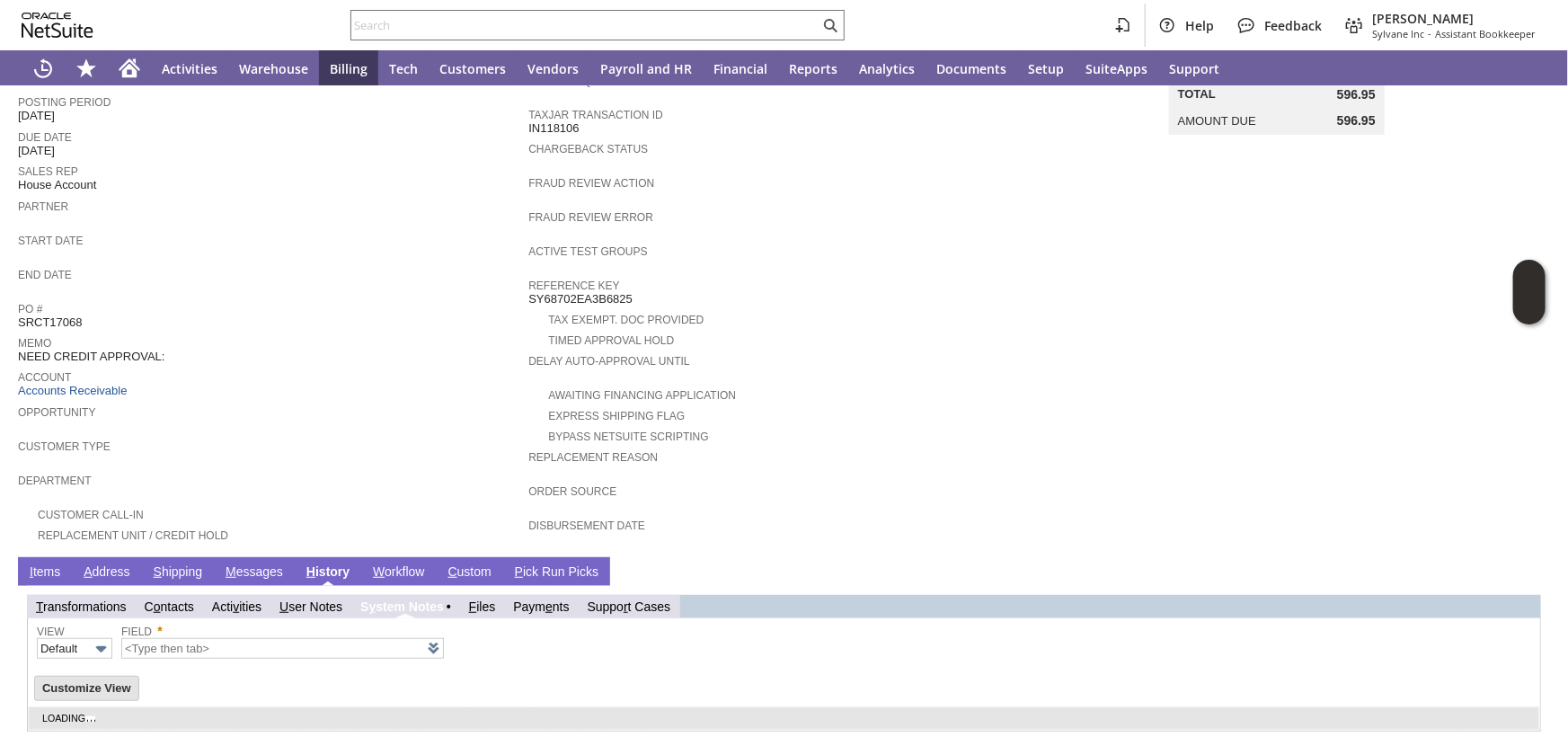 type on "1 to 25 of 62" 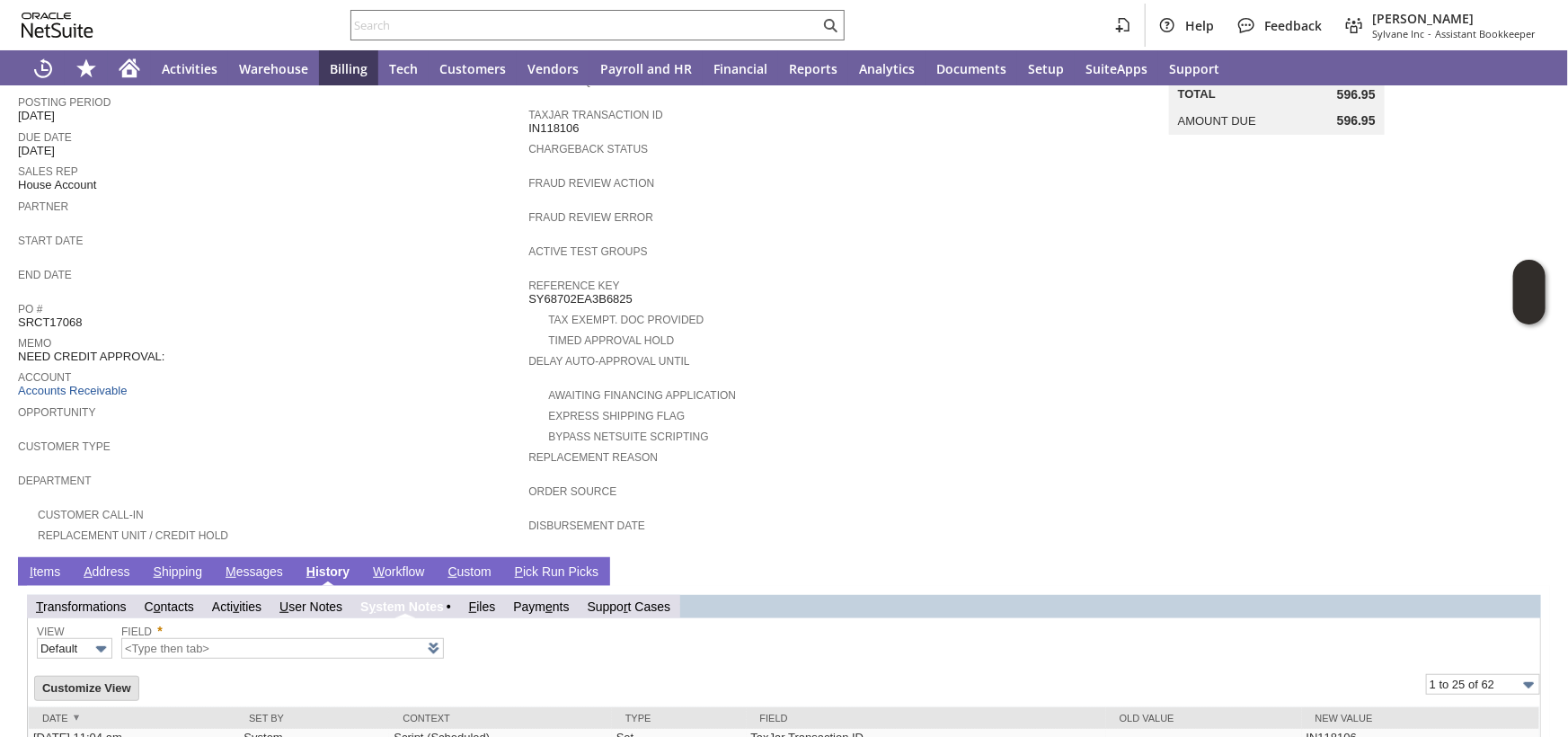 scroll, scrollTop: 0, scrollLeft: 0, axis: both 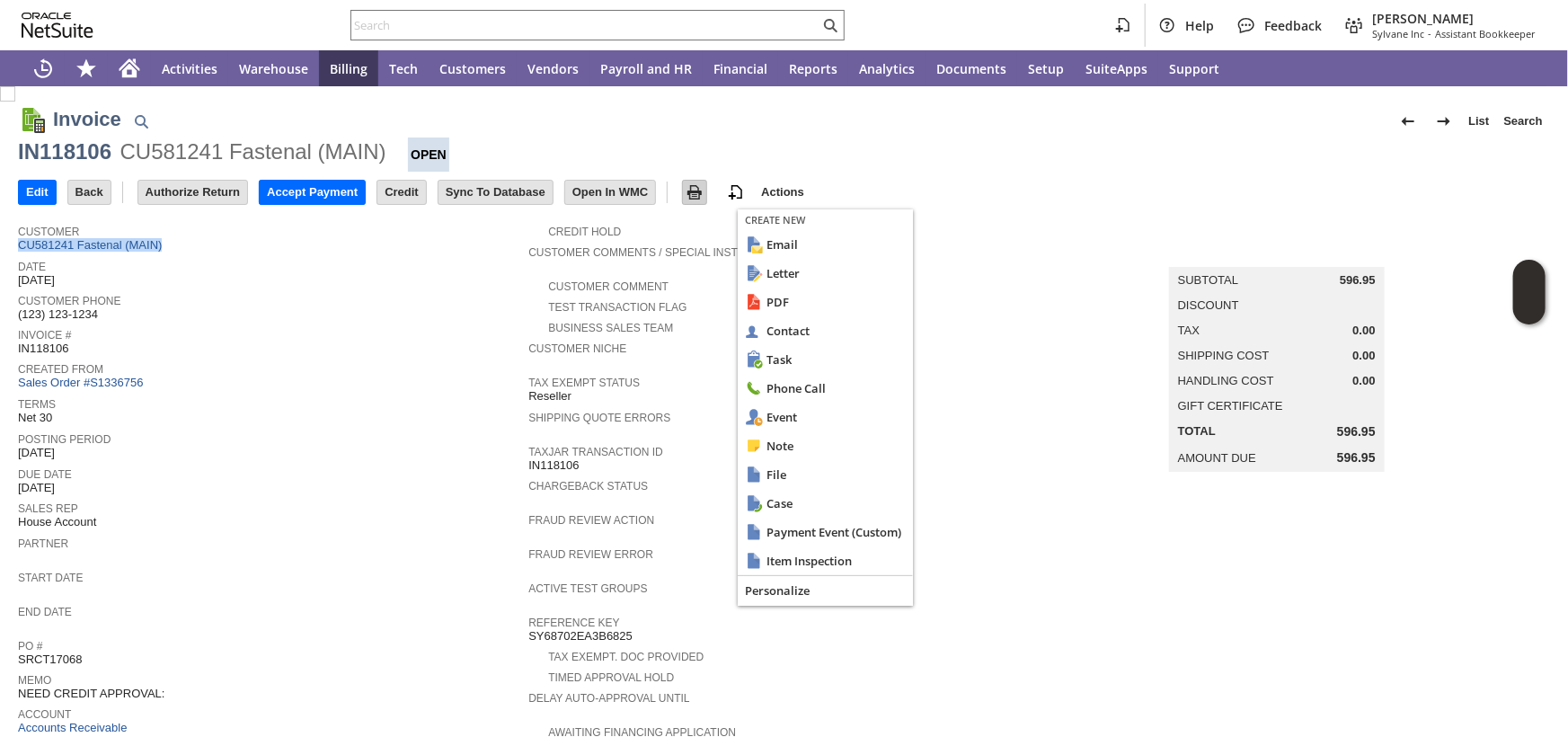 click at bounding box center [695, 192] 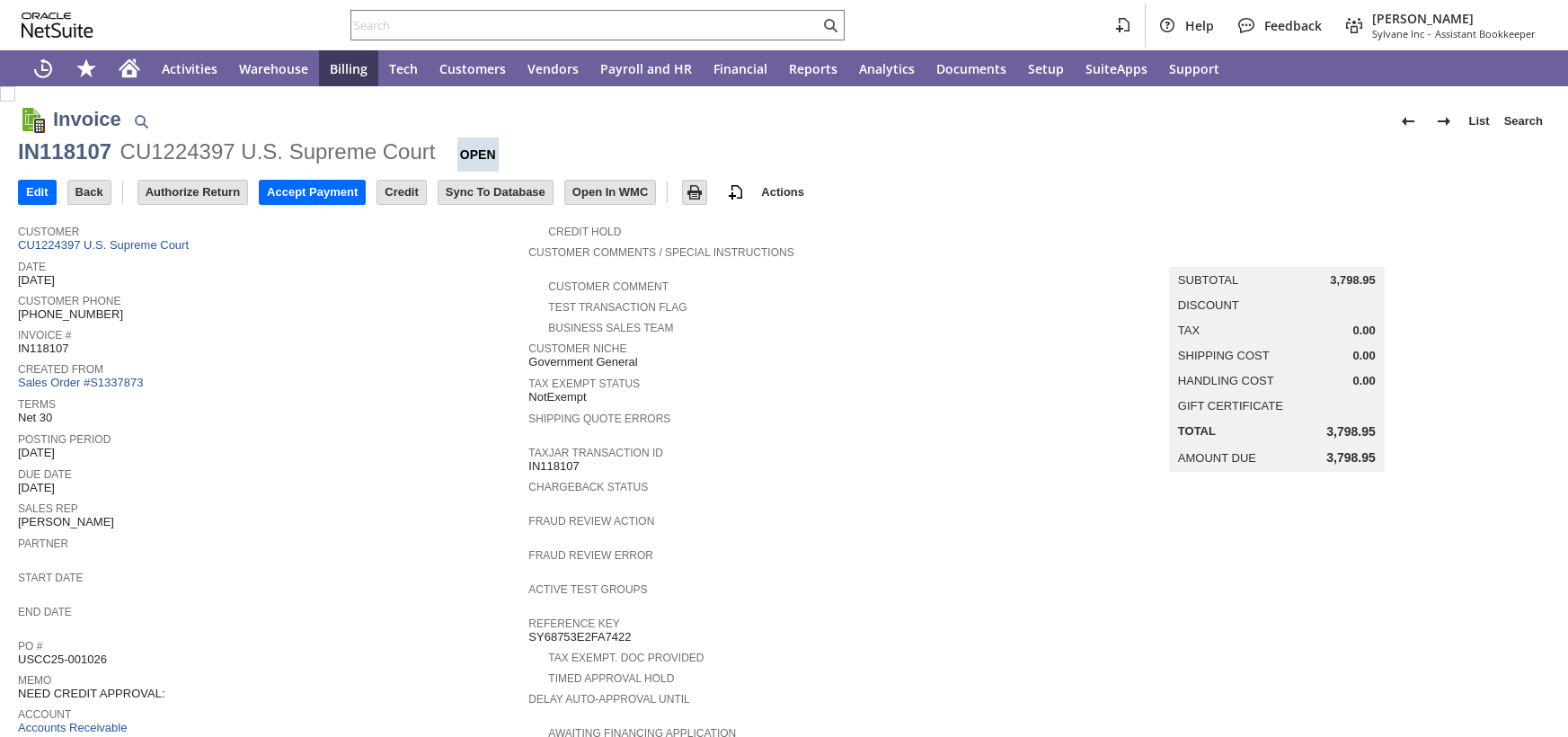 scroll, scrollTop: 0, scrollLeft: 0, axis: both 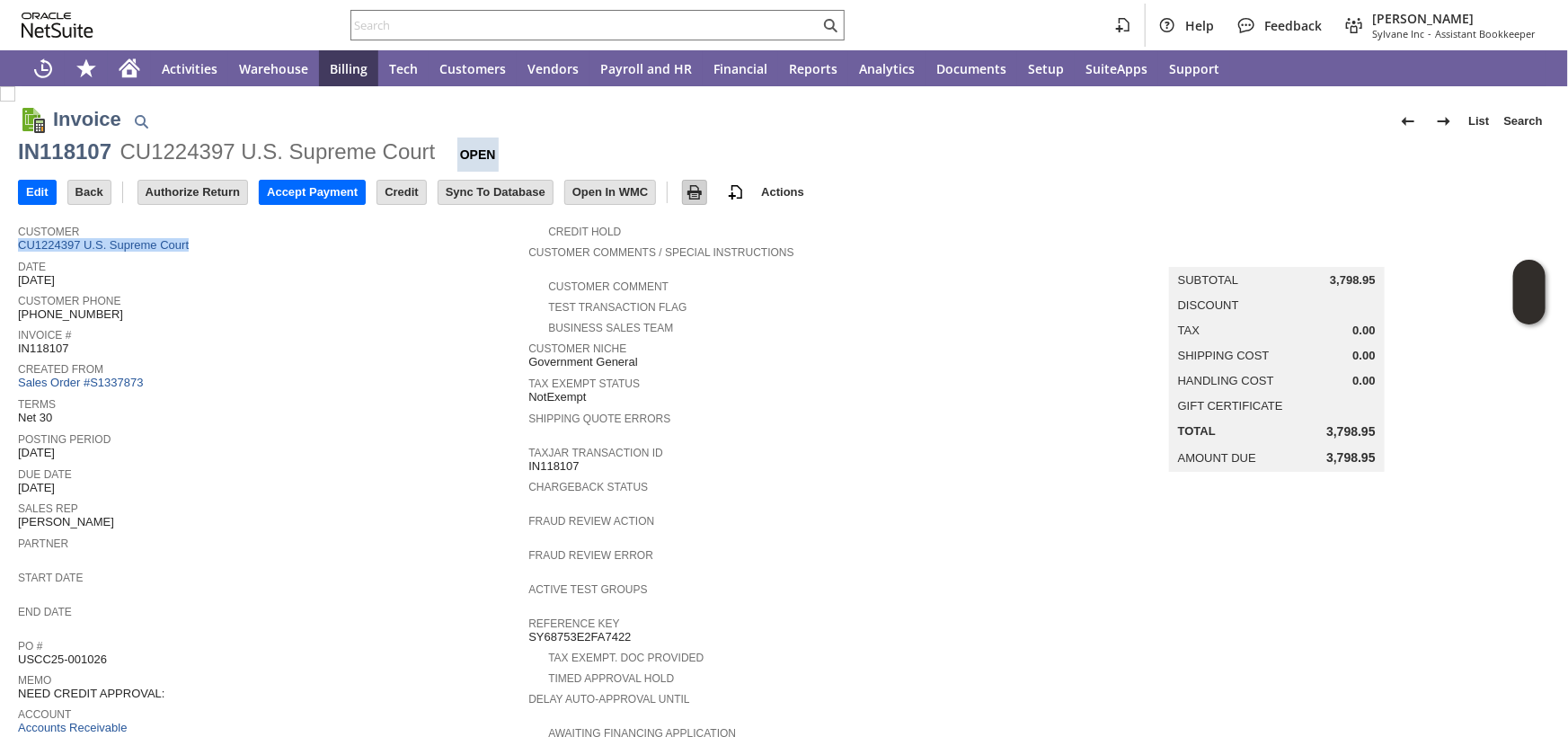 click at bounding box center [695, 192] 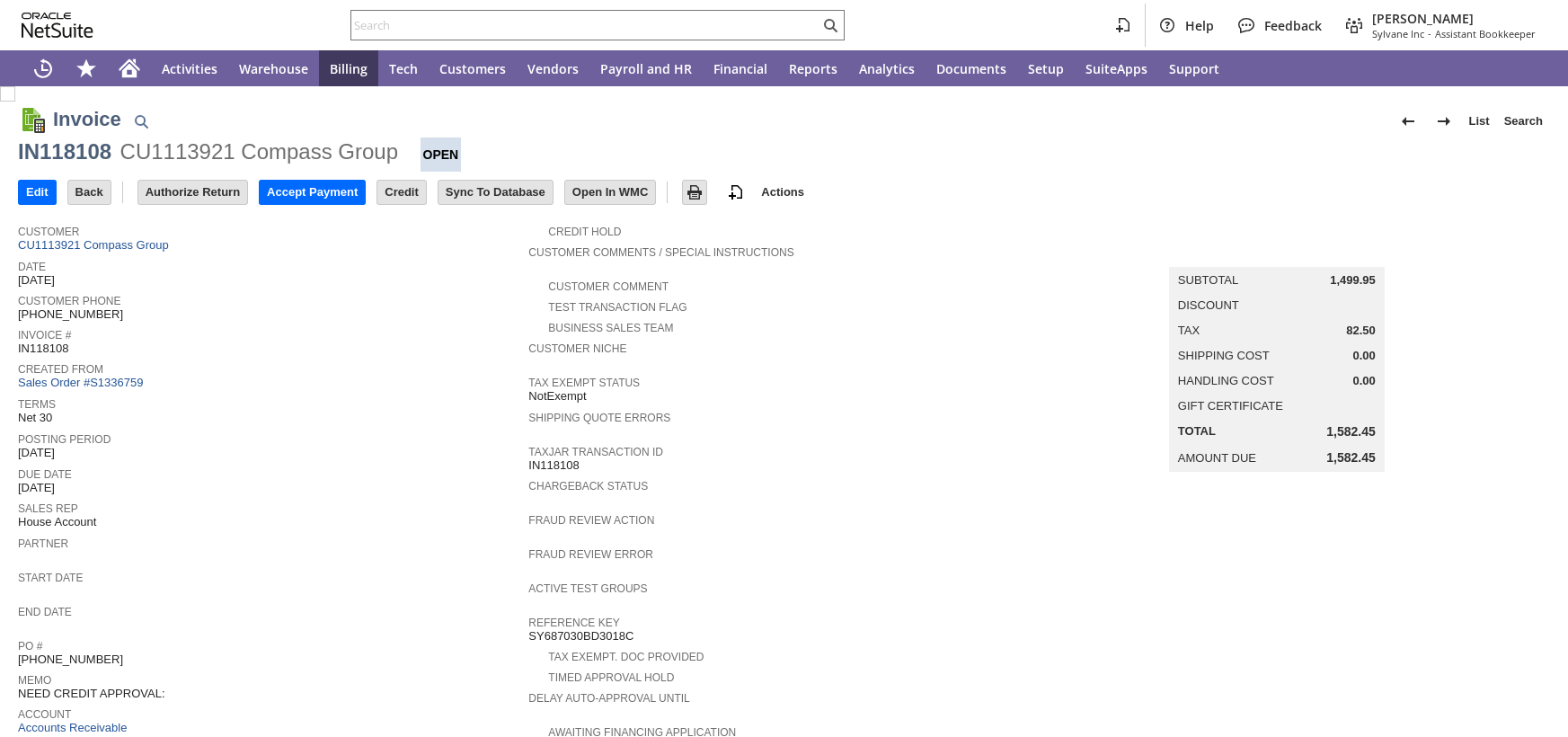 scroll, scrollTop: 0, scrollLeft: 0, axis: both 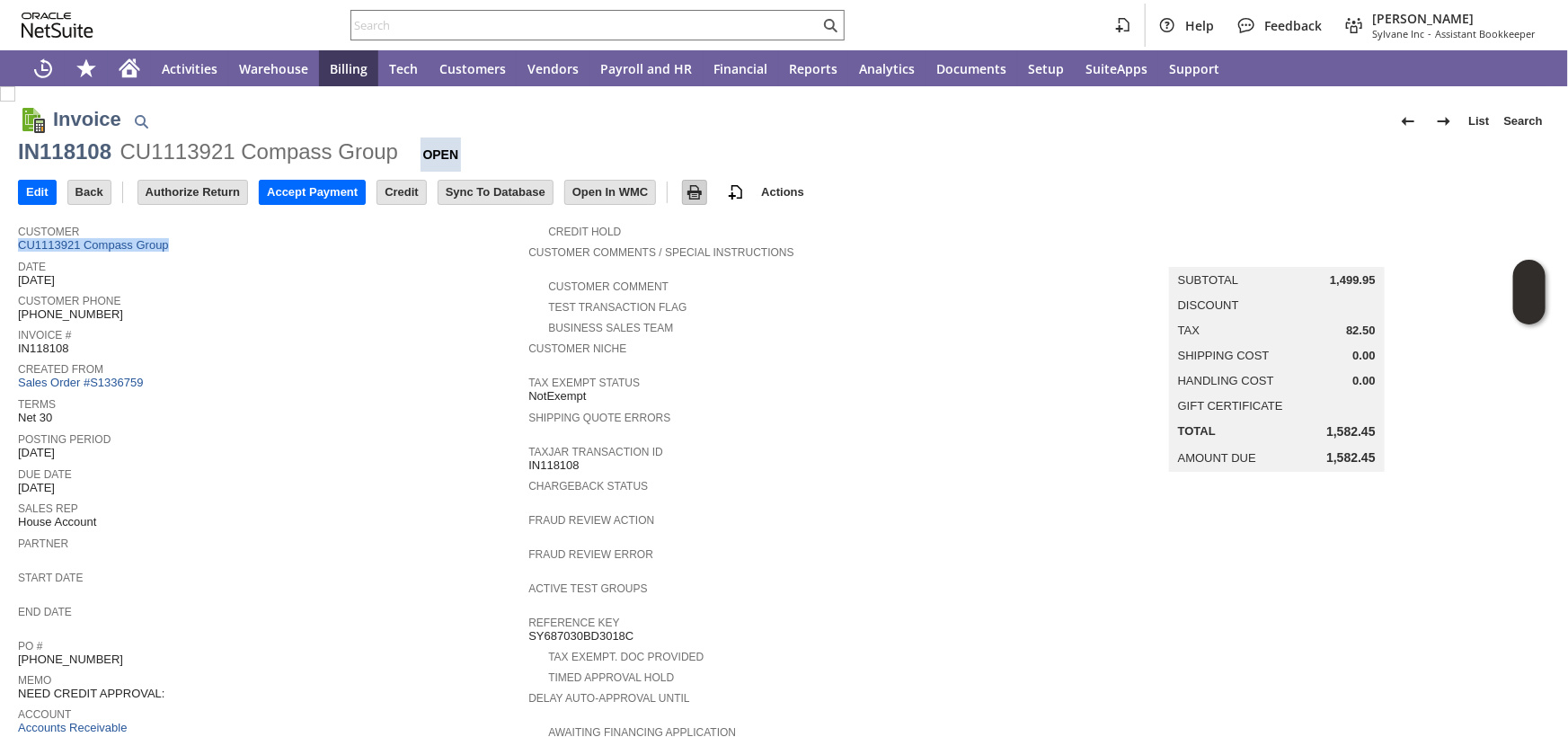 click at bounding box center [695, 192] 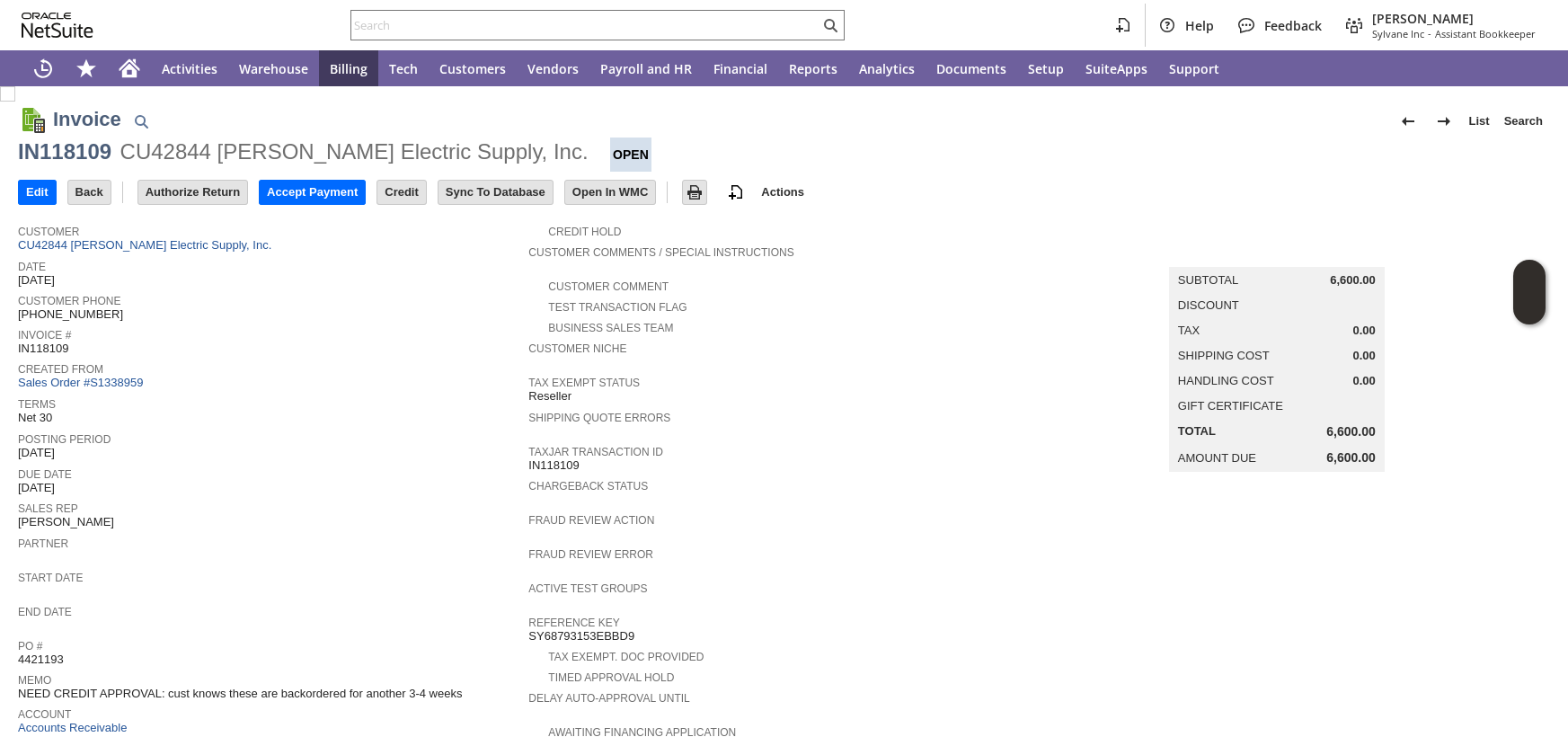 scroll, scrollTop: 0, scrollLeft: 0, axis: both 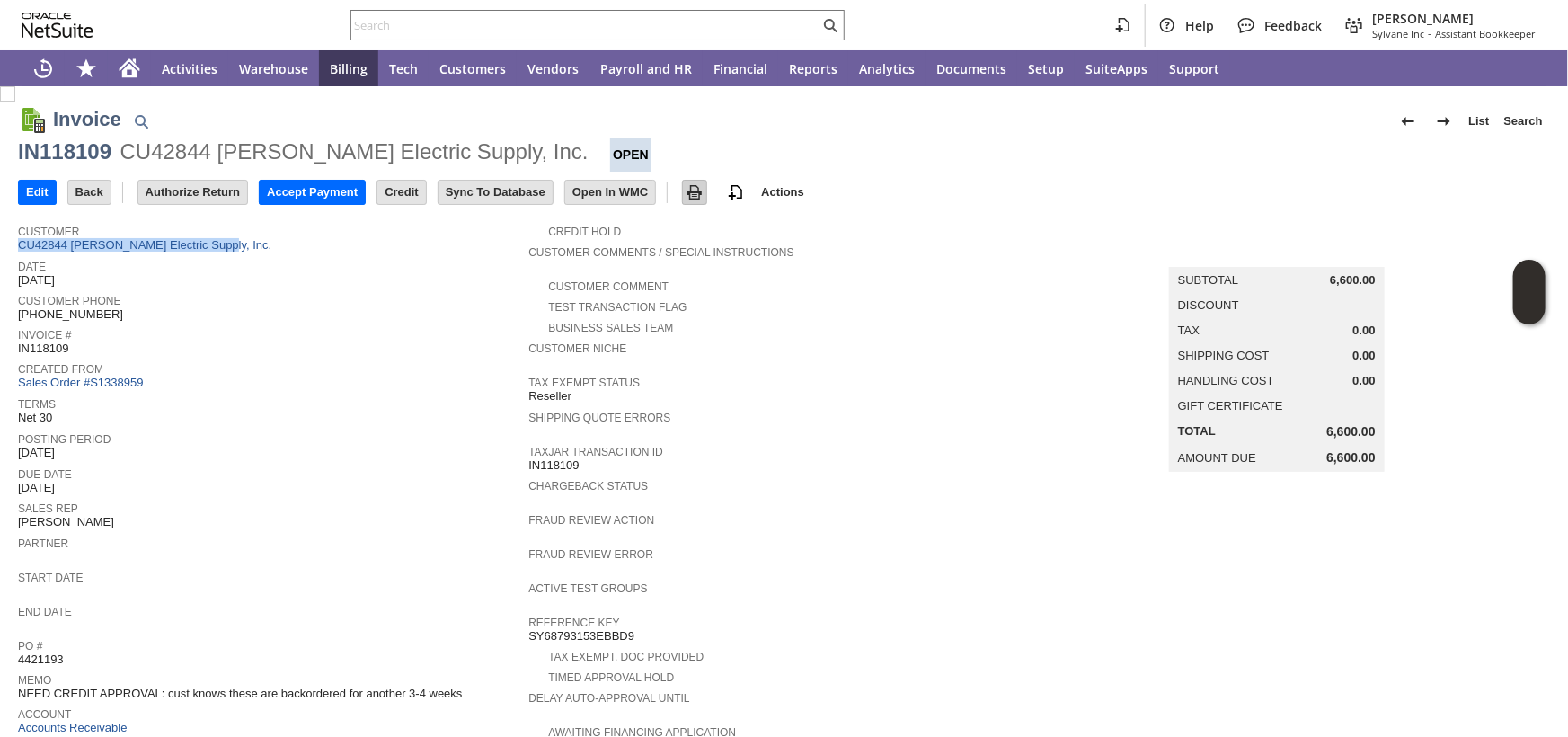 click at bounding box center (695, 192) 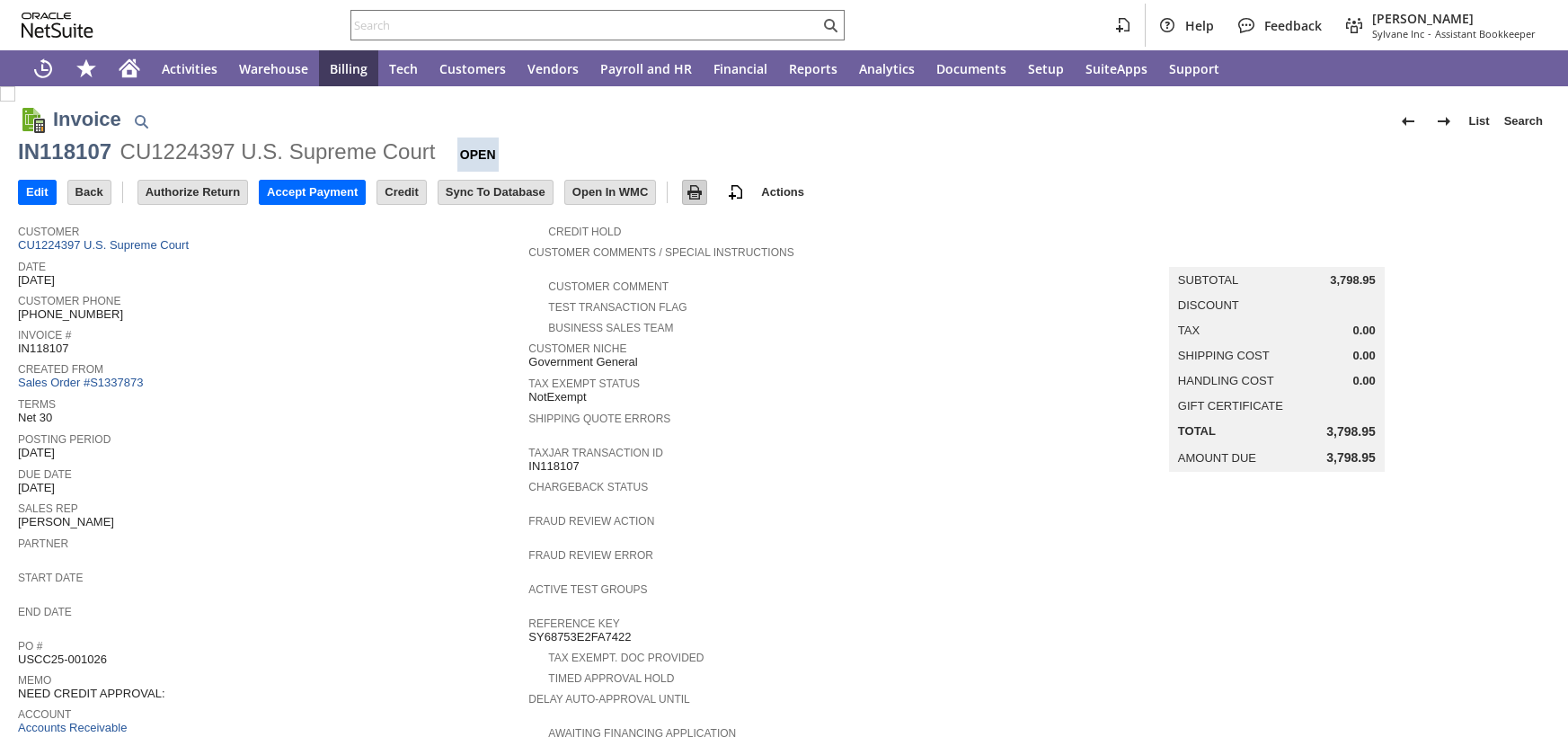 scroll, scrollTop: 0, scrollLeft: 0, axis: both 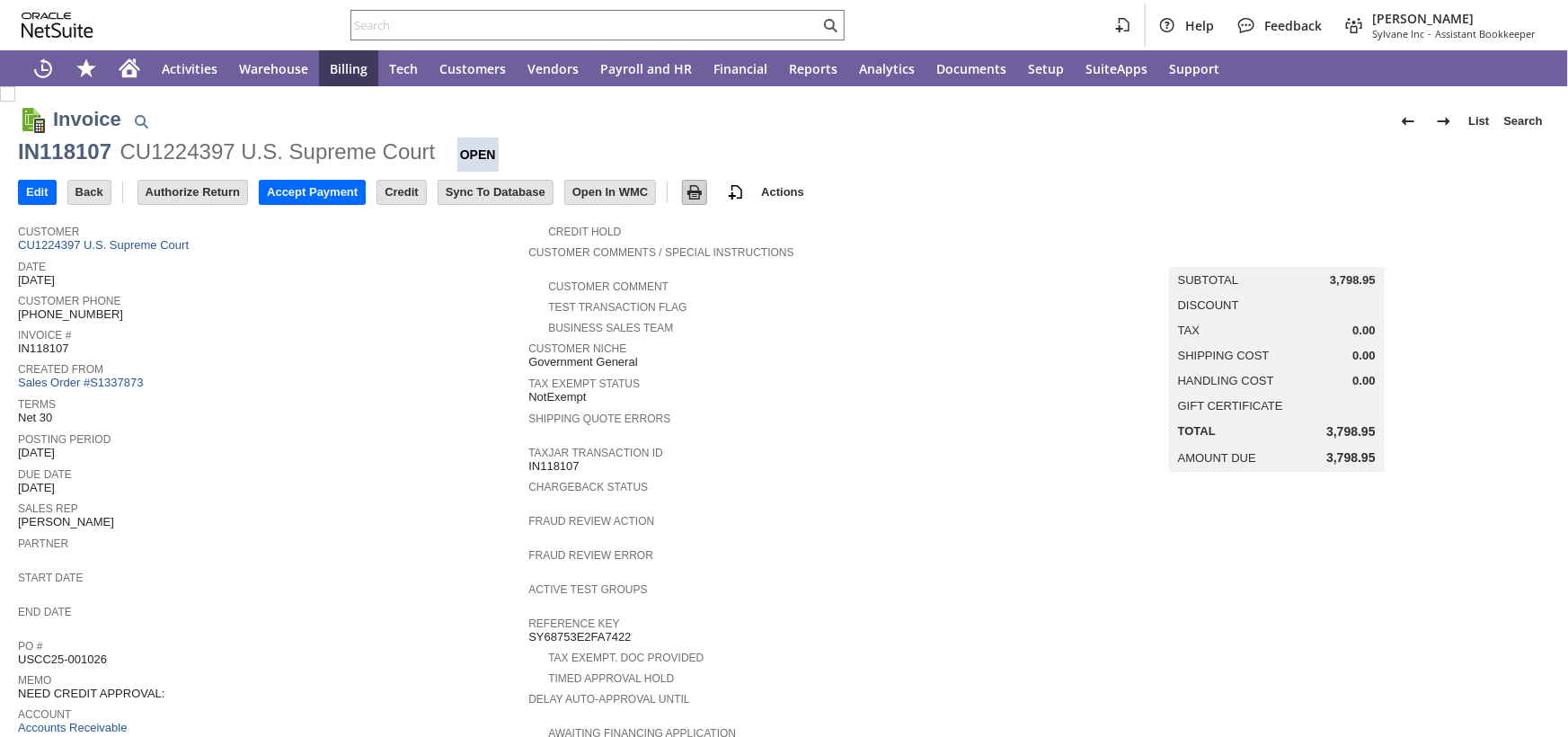 click at bounding box center (695, 192) 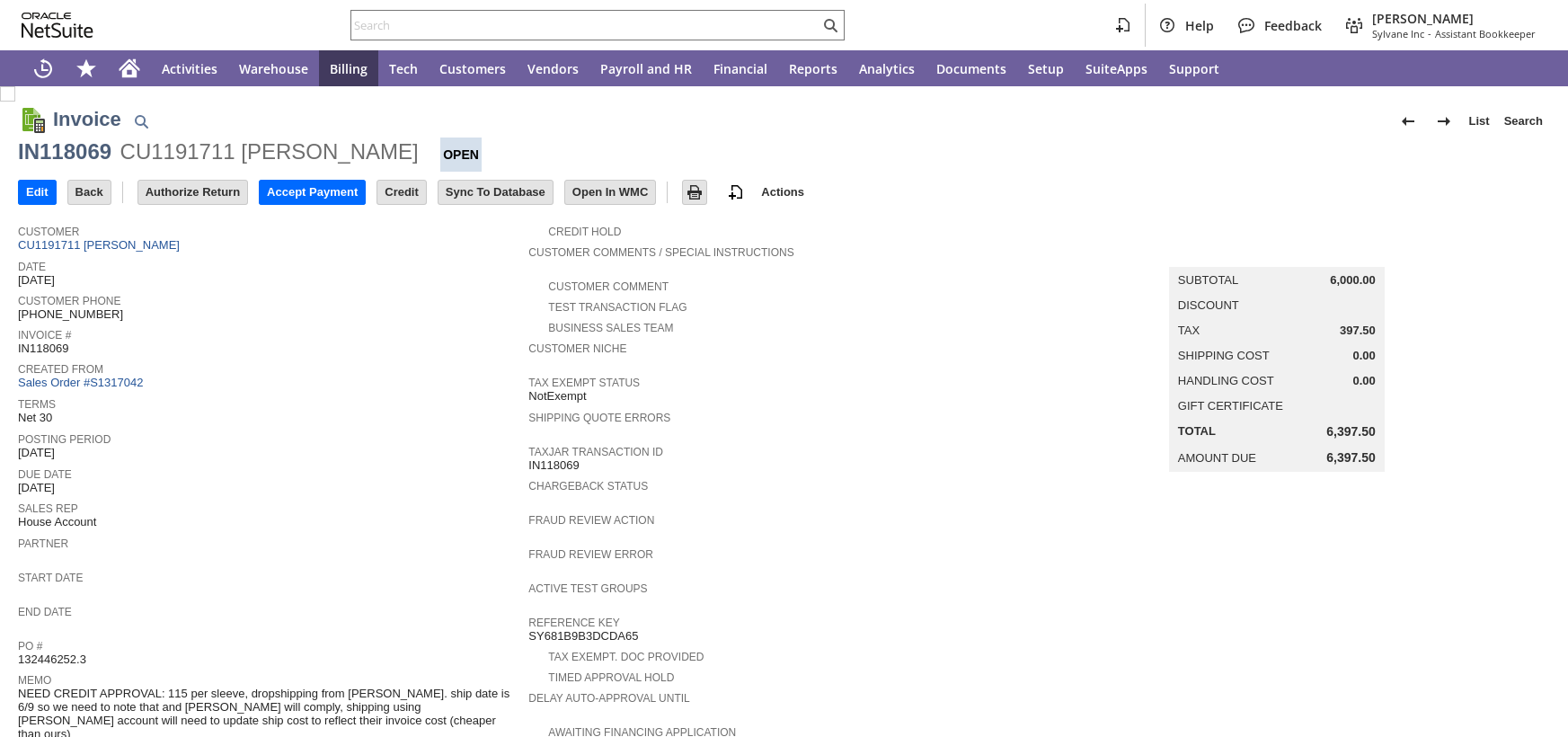 scroll, scrollTop: 0, scrollLeft: 0, axis: both 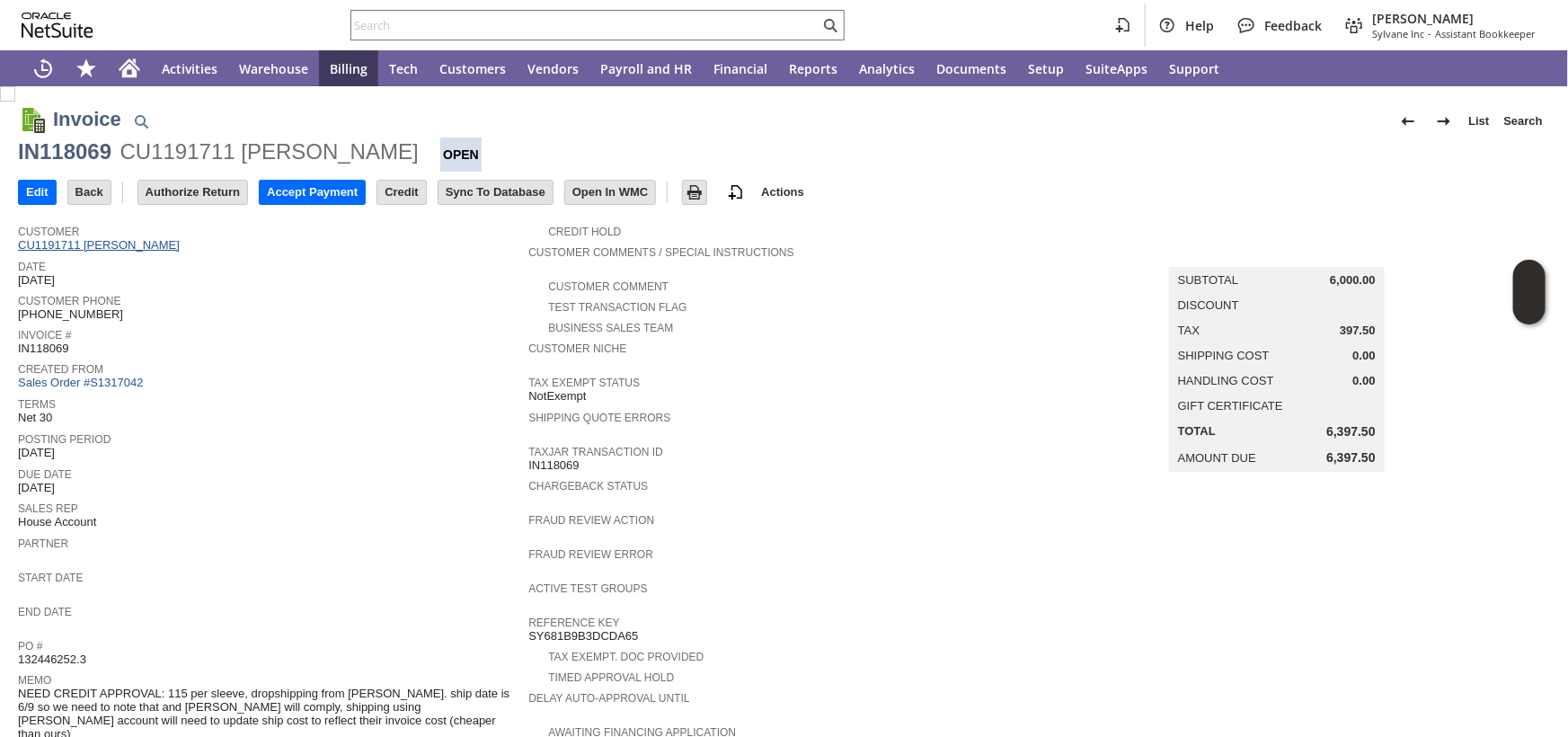 click on "CU1191711 [PERSON_NAME]" at bounding box center [101, 244] 